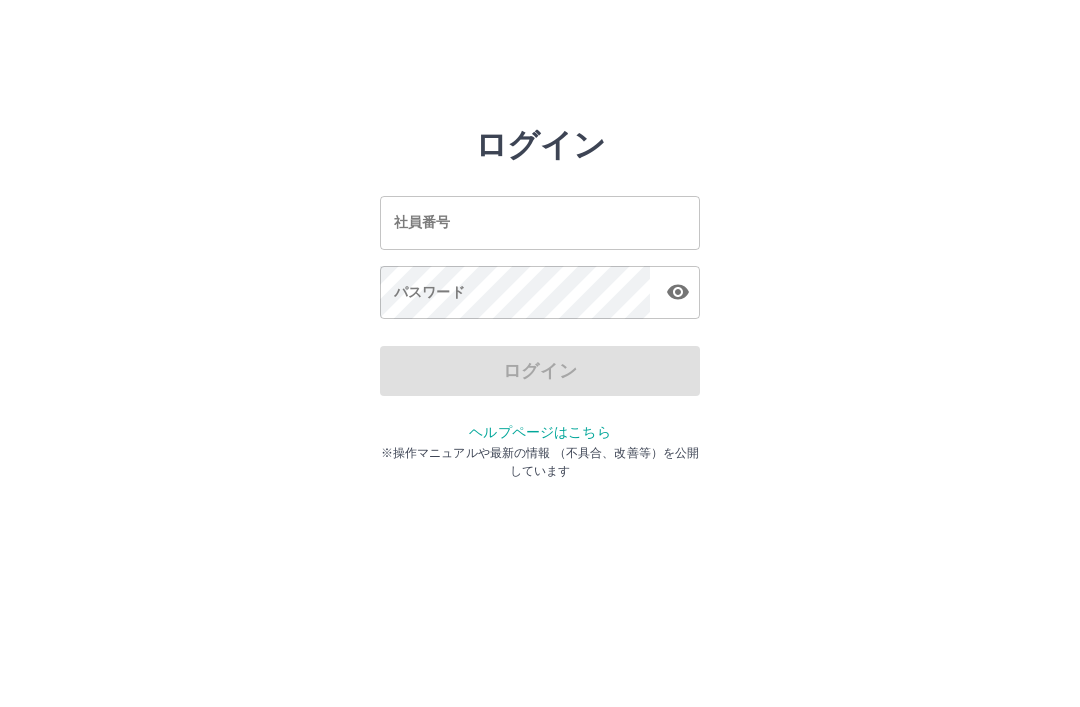 scroll, scrollTop: 0, scrollLeft: 0, axis: both 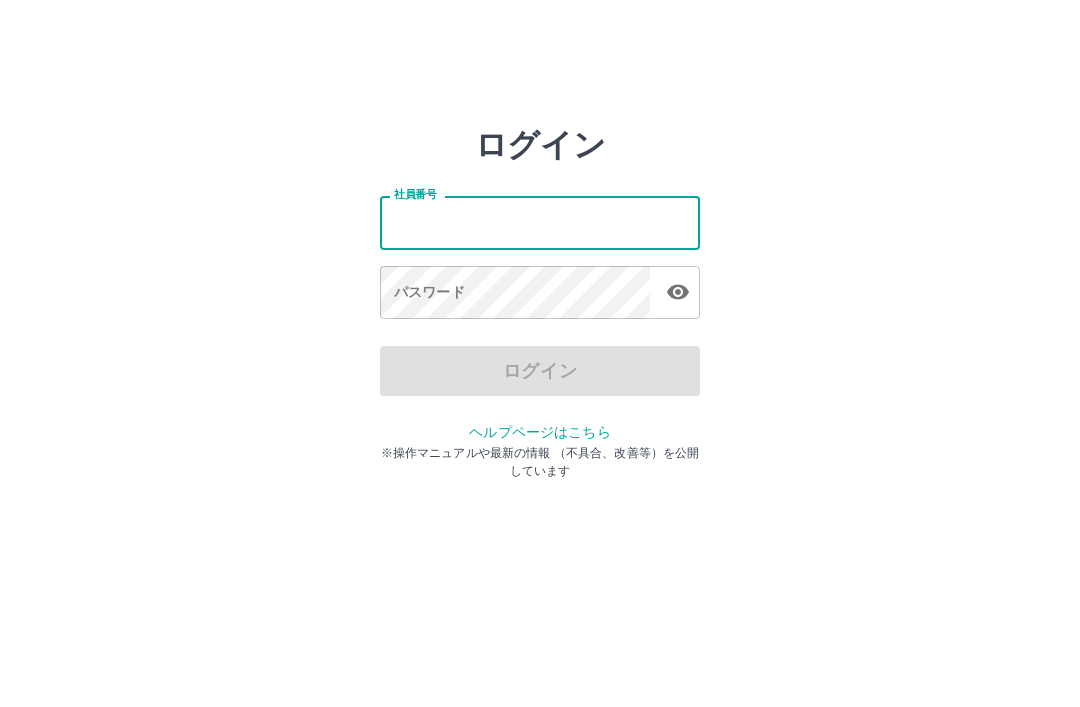 click on "社員番号" at bounding box center (540, 222) 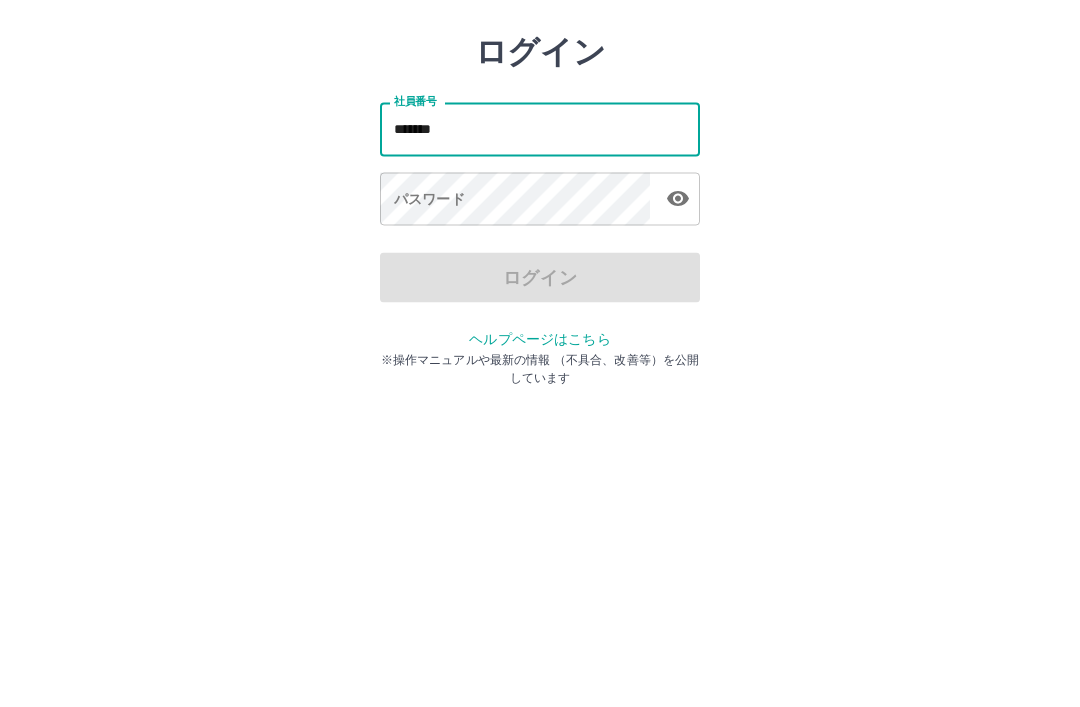 type on "*******" 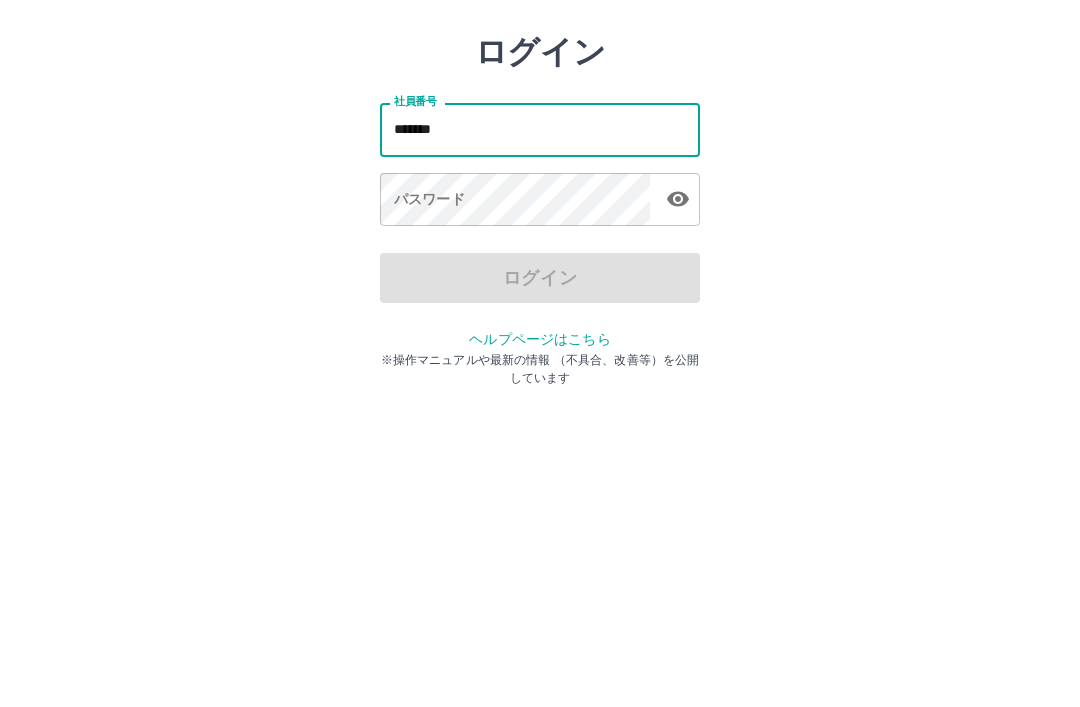 click on "パスワード パスワード" at bounding box center (540, 294) 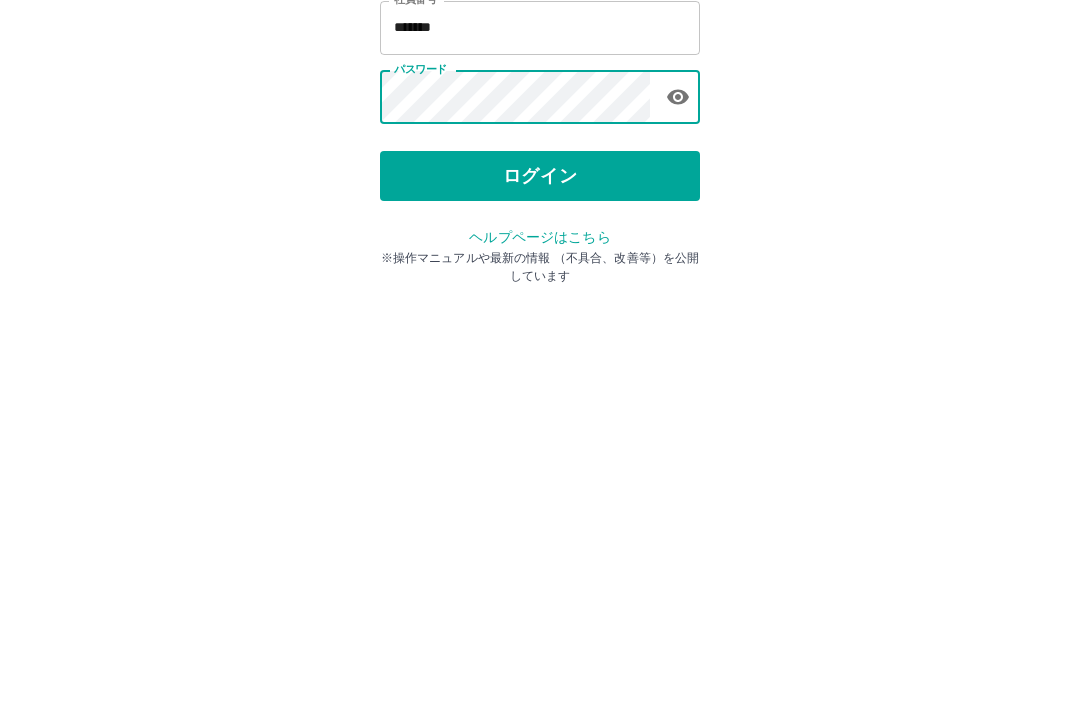 click on "ログイン" at bounding box center (540, 371) 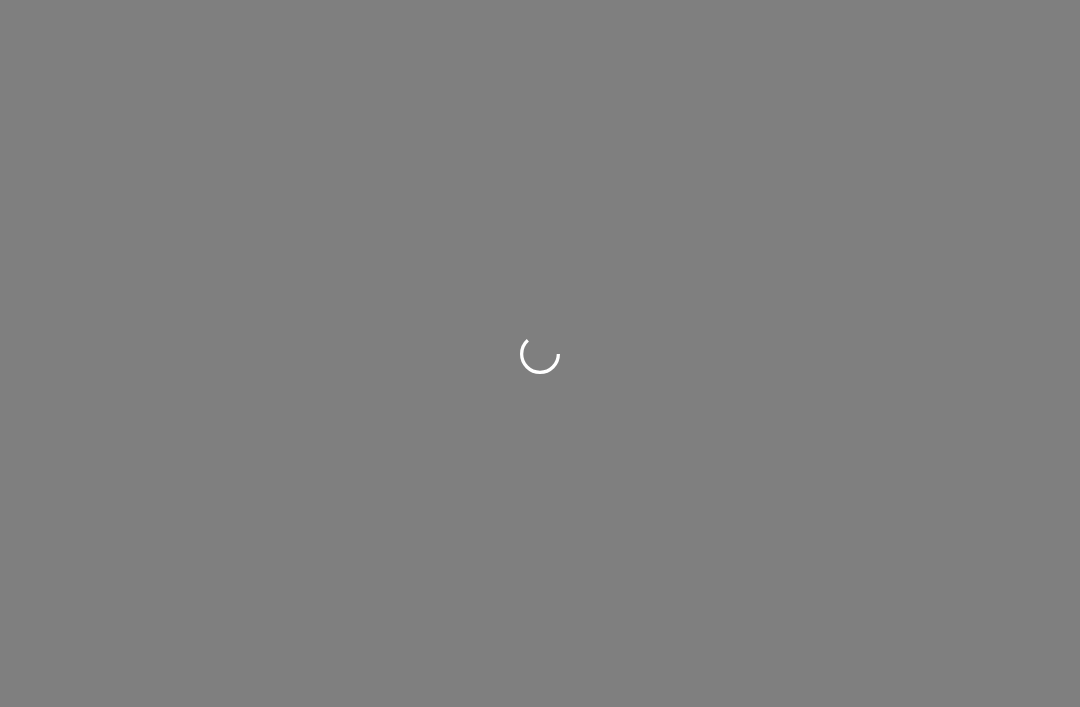 scroll, scrollTop: 0, scrollLeft: 0, axis: both 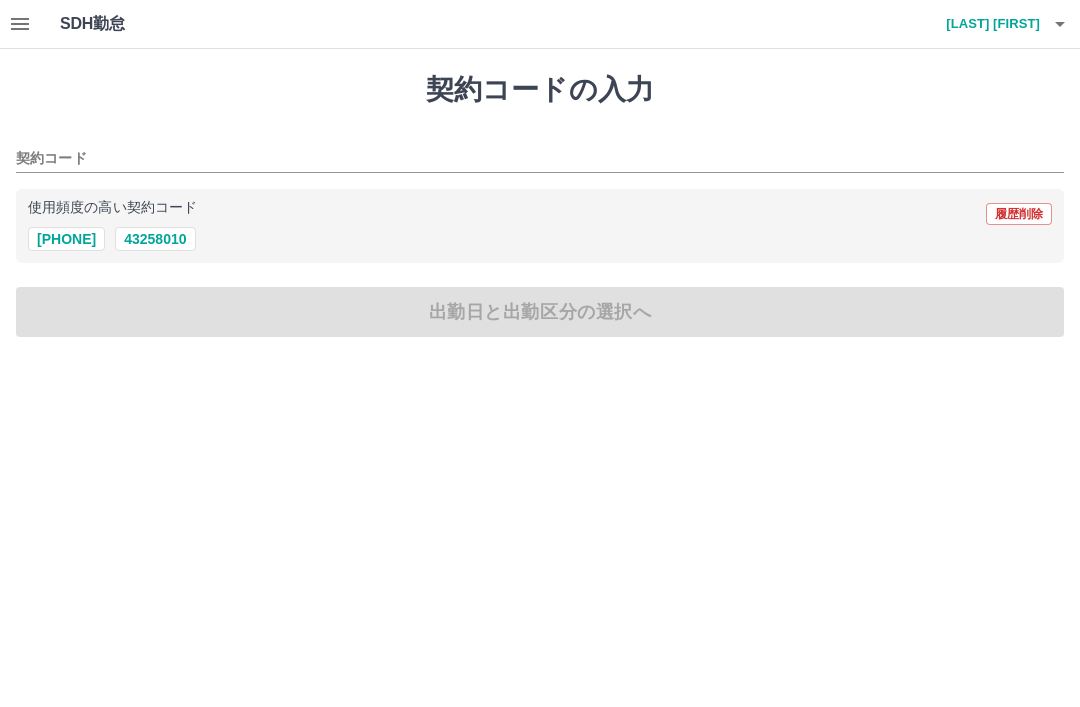 click on "43258010" at bounding box center (155, 239) 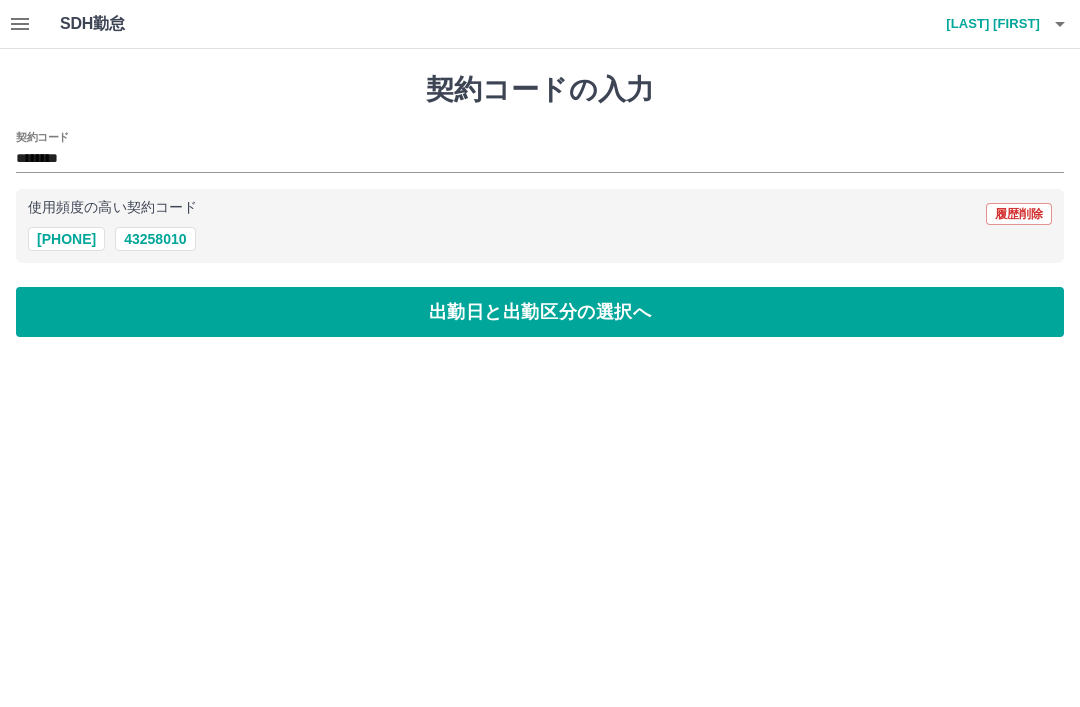 click on "出勤日と出勤区分の選択へ" at bounding box center (540, 312) 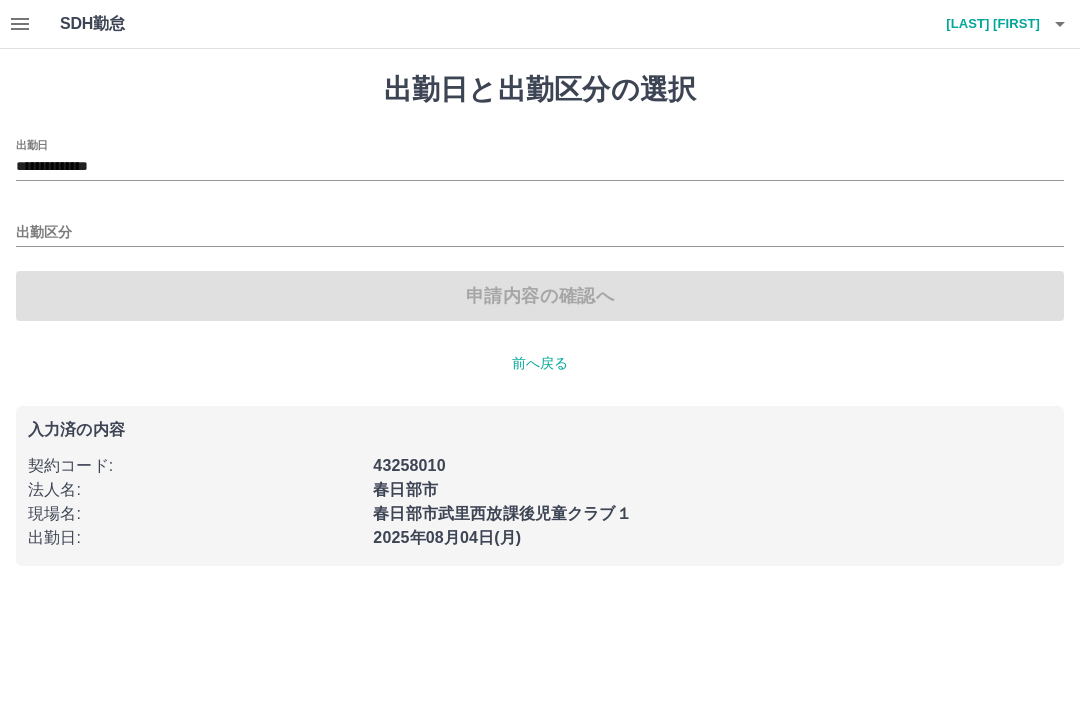 click on "出勤区分" at bounding box center [540, 233] 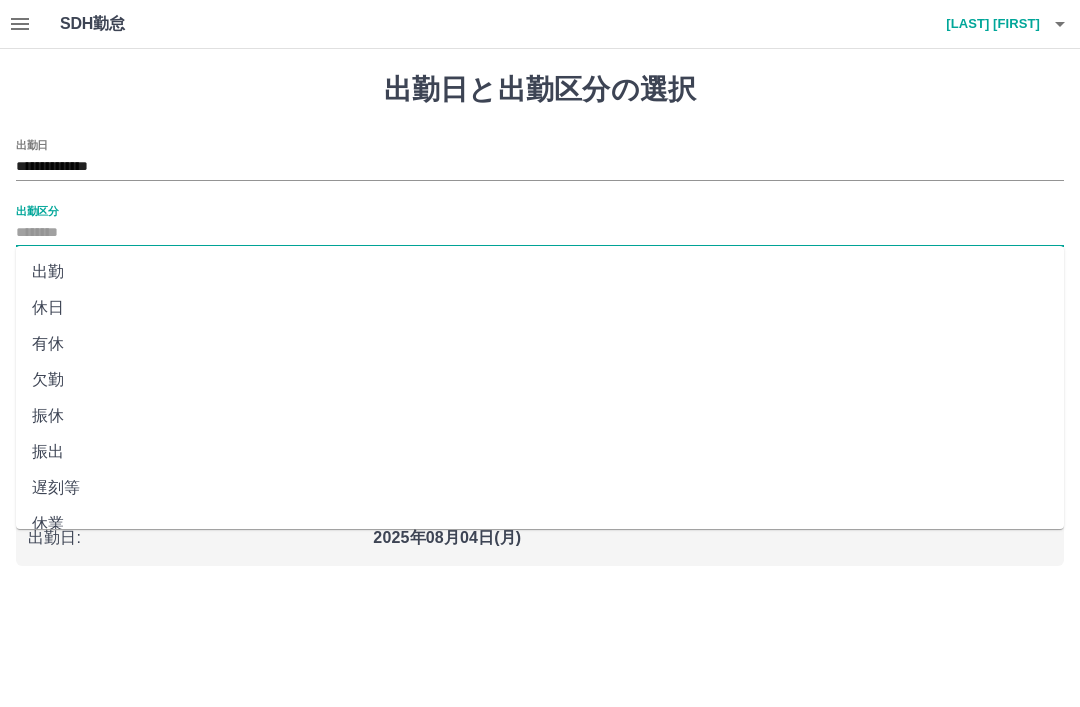 click on "出勤" at bounding box center [540, 272] 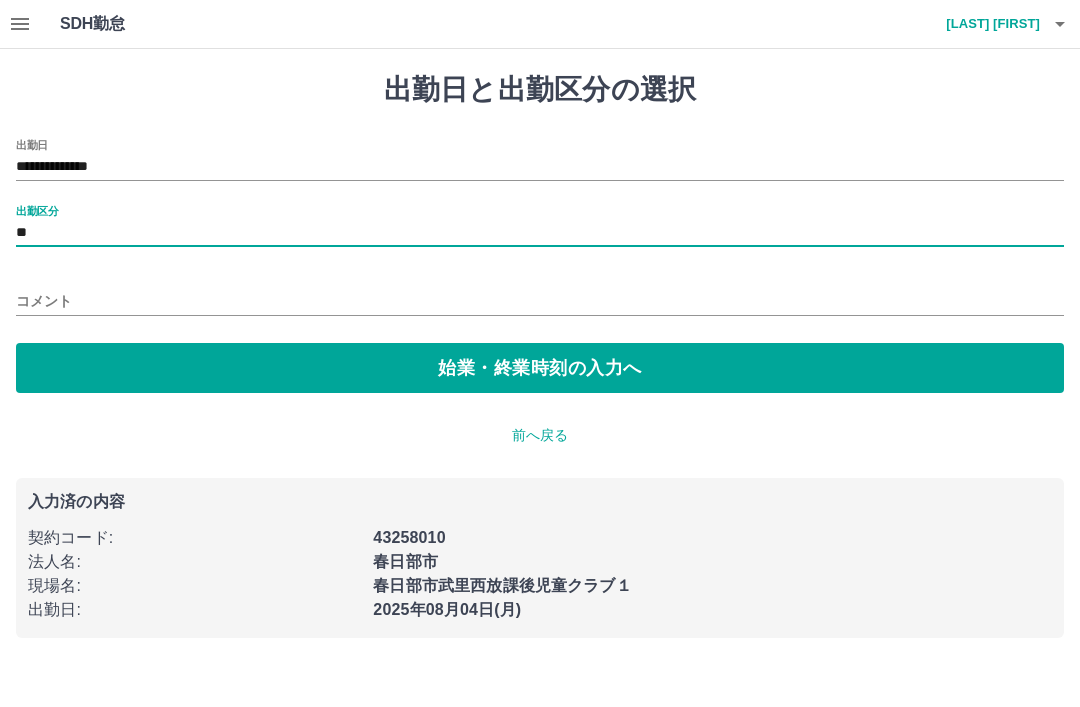 click on "始業・終業時刻の入力へ" at bounding box center [540, 368] 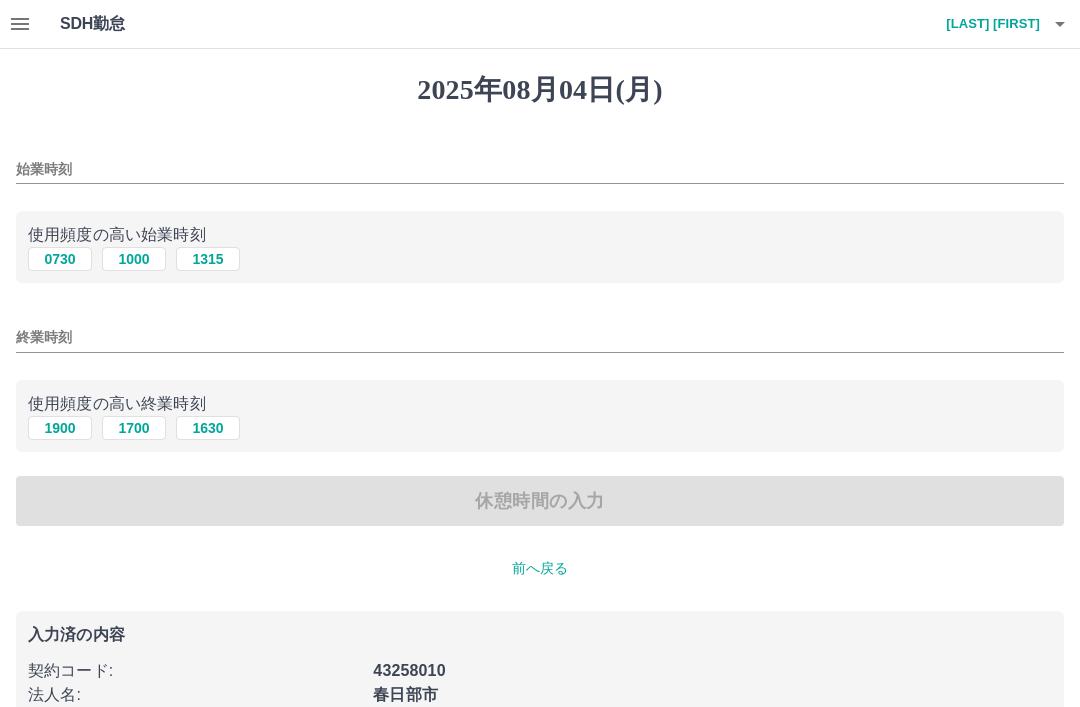click on "0730" at bounding box center [60, 259] 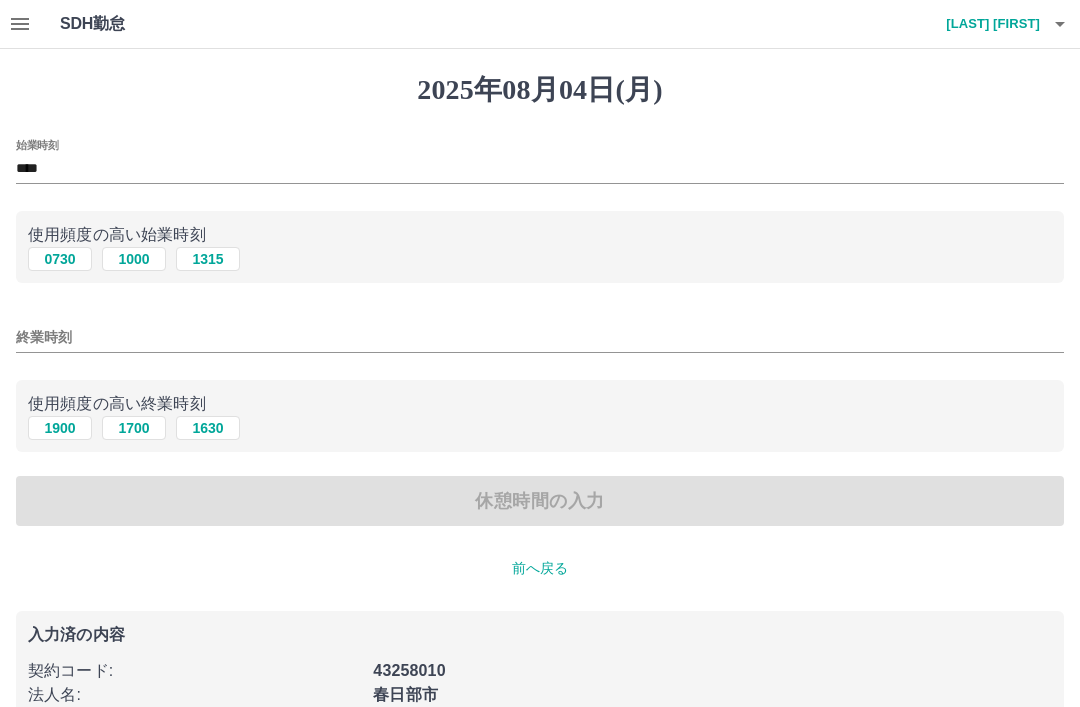 click on "終業時刻" at bounding box center [540, 337] 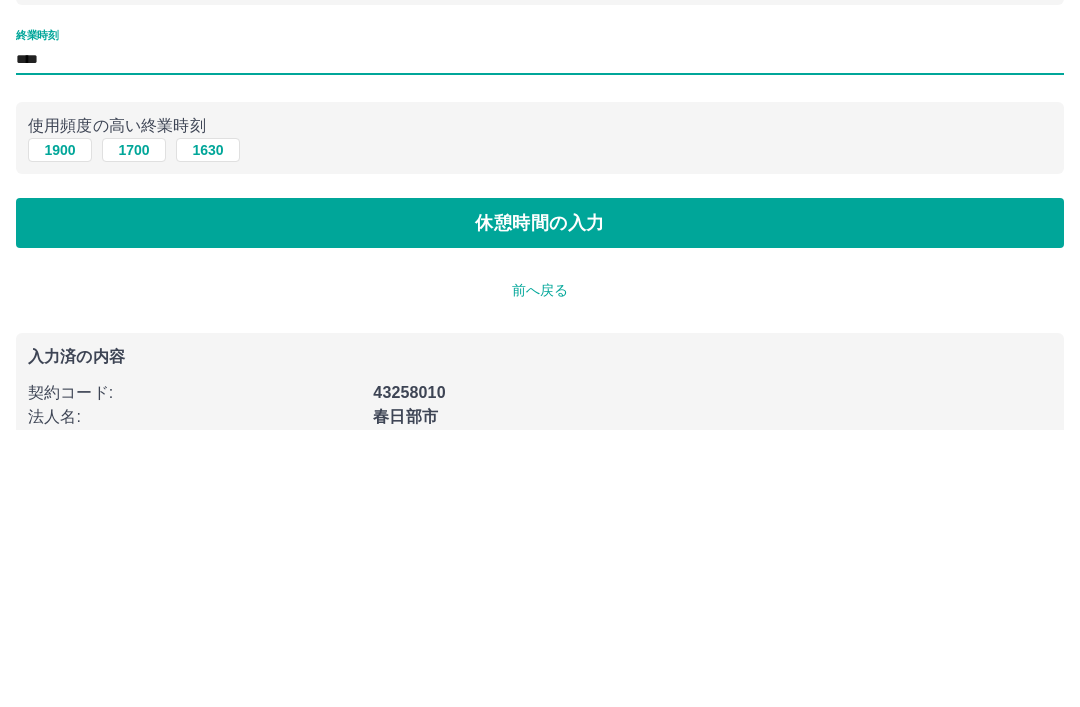 type on "****" 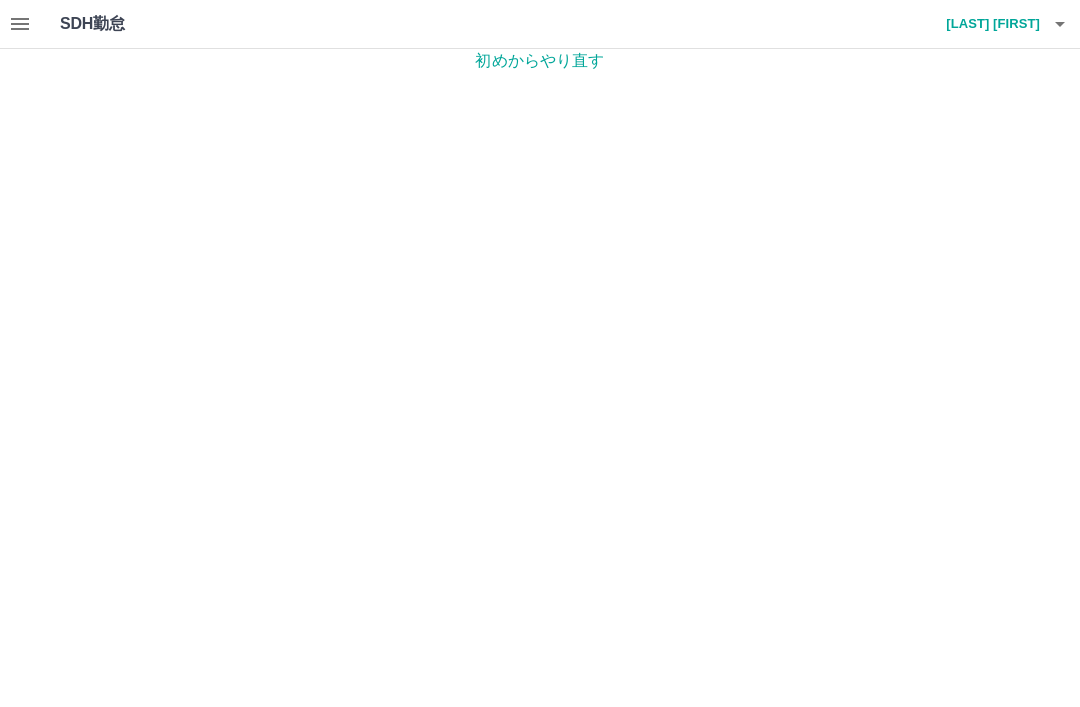 scroll, scrollTop: 0, scrollLeft: 0, axis: both 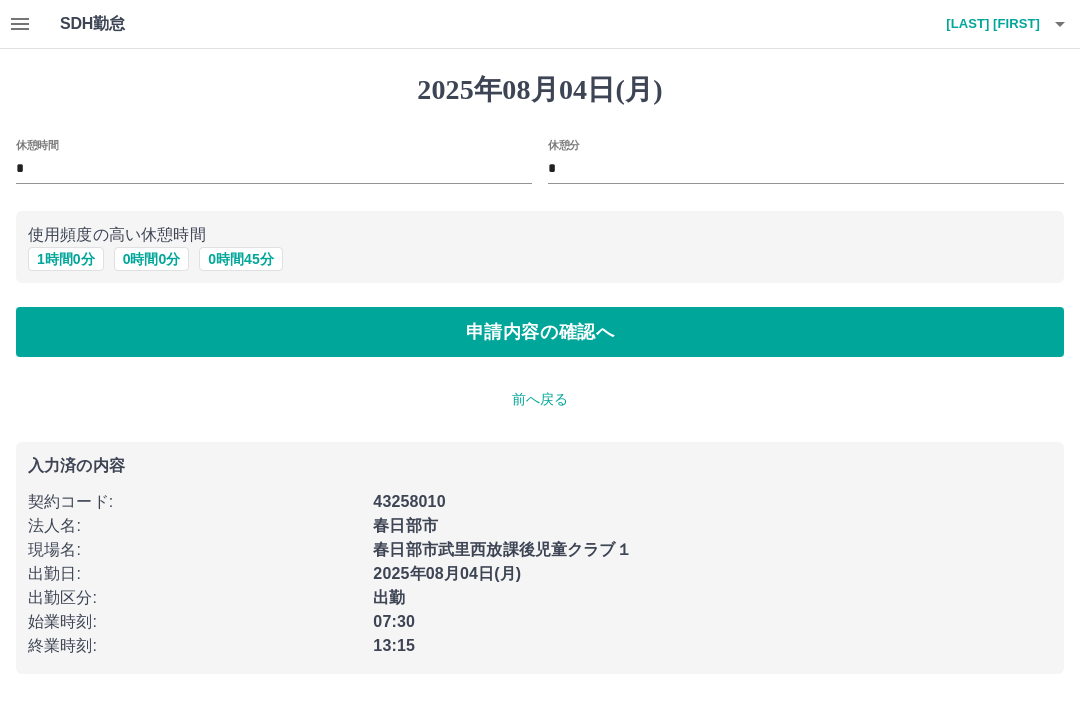 click on "申請内容の確認へ" at bounding box center (540, 332) 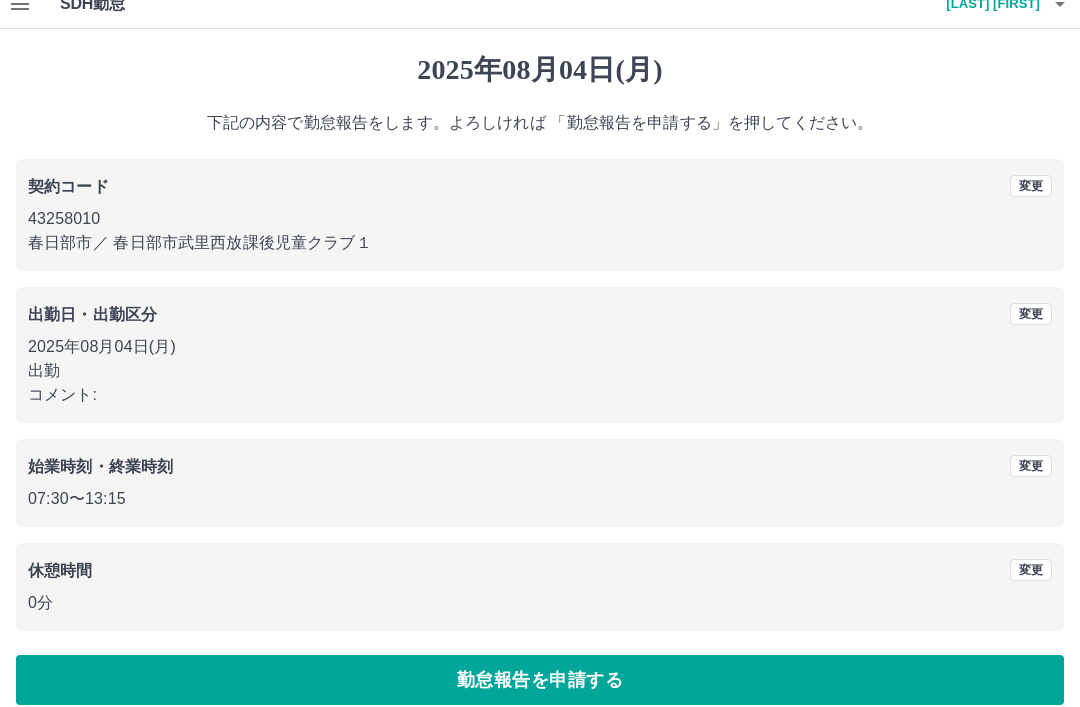 scroll, scrollTop: 41, scrollLeft: 0, axis: vertical 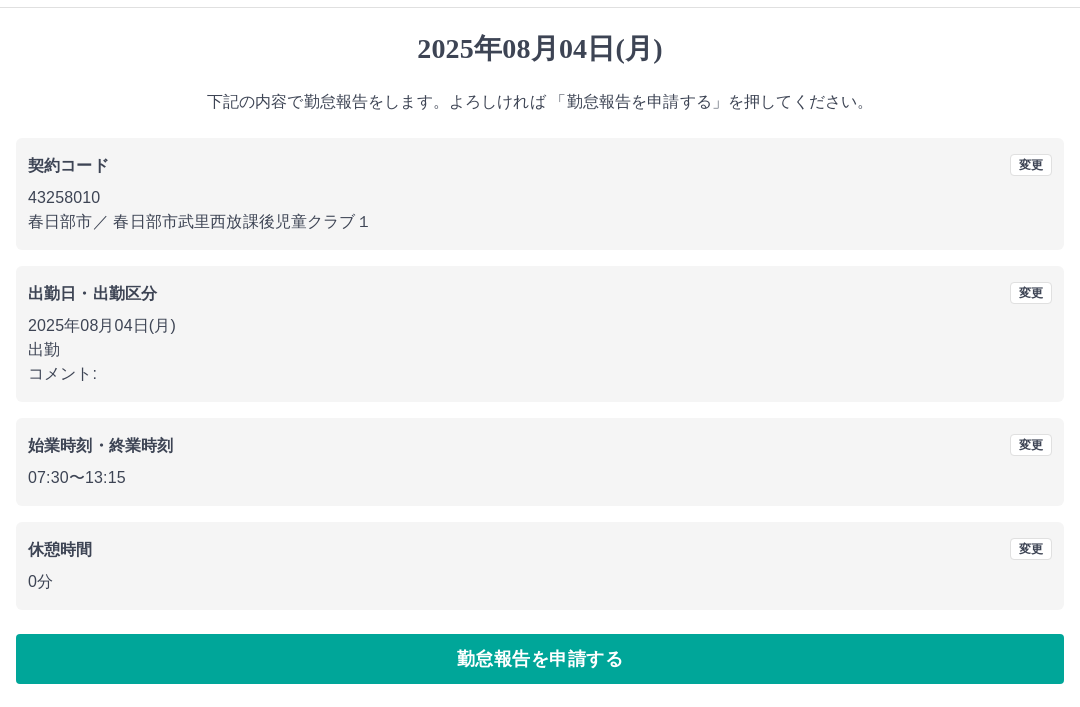 click on "勤怠報告を申請する" at bounding box center [540, 659] 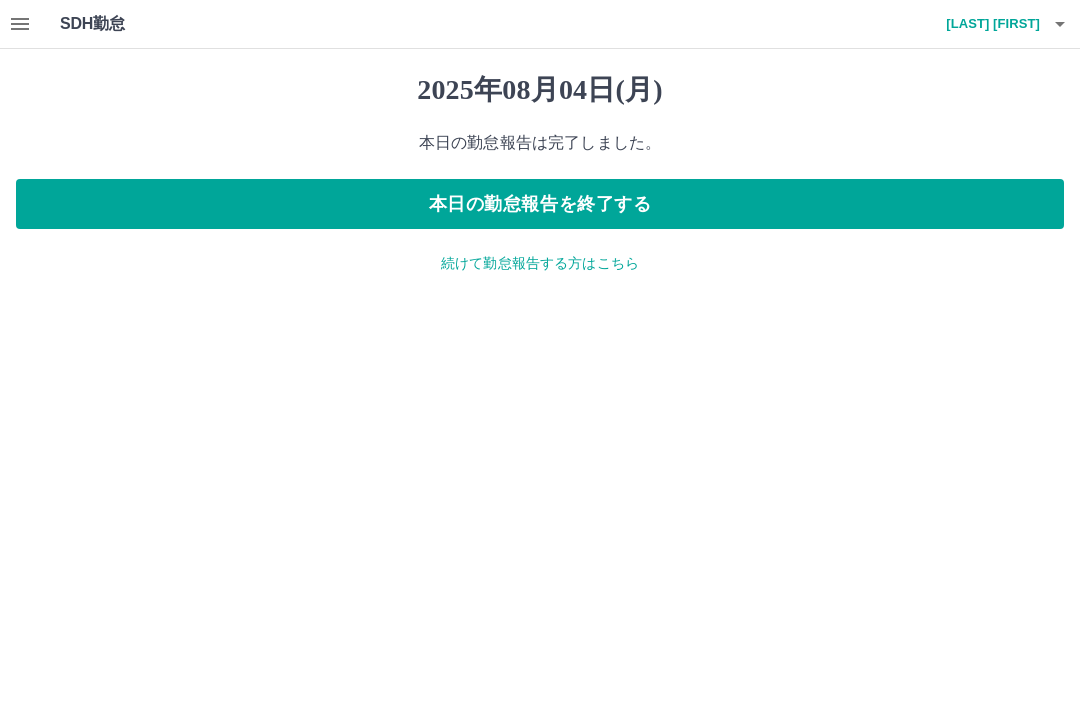 click on "続けて勤怠報告する方はこちら" at bounding box center (540, 263) 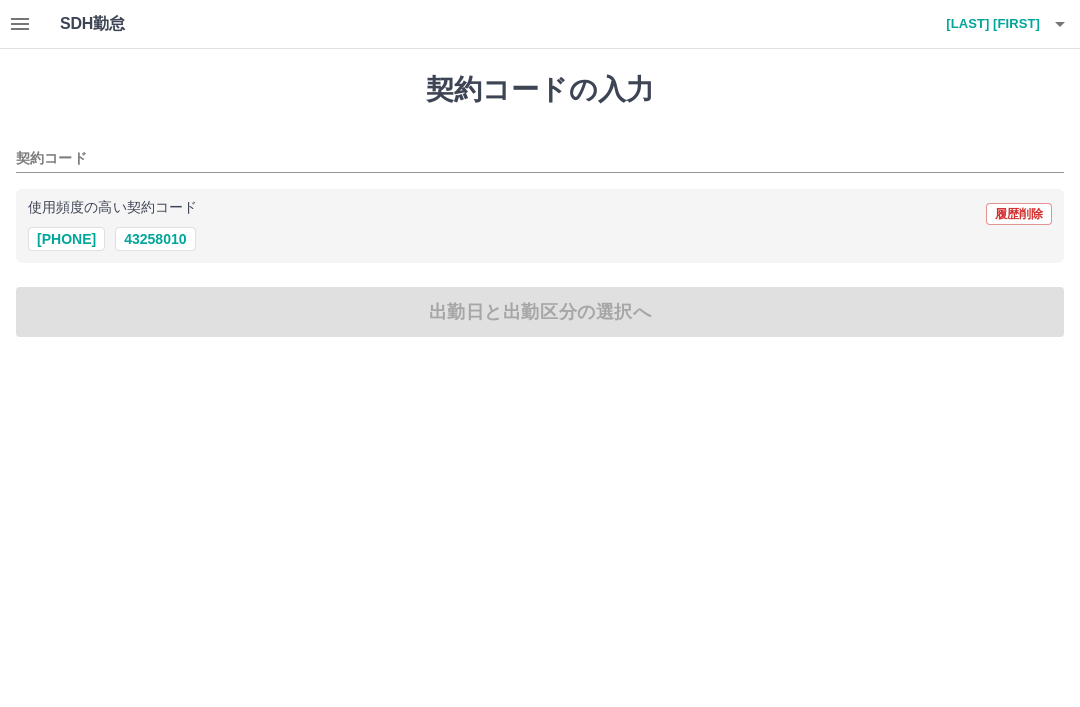 click on "43258010" at bounding box center [155, 239] 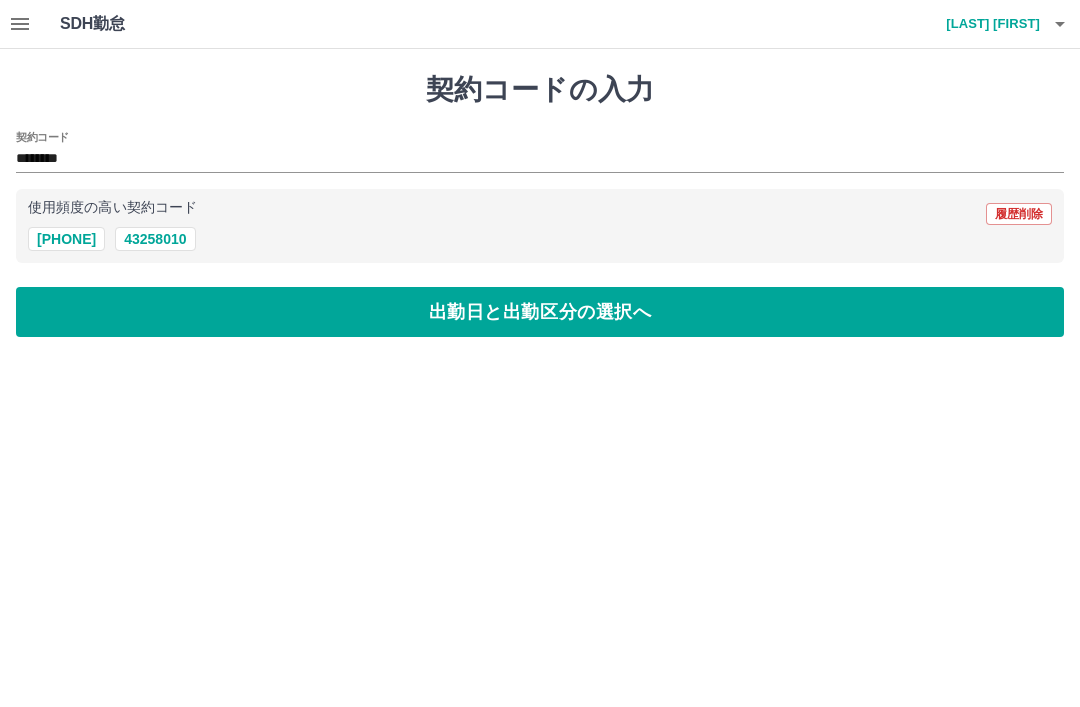 click on "出勤日と出勤区分の選択へ" at bounding box center (540, 312) 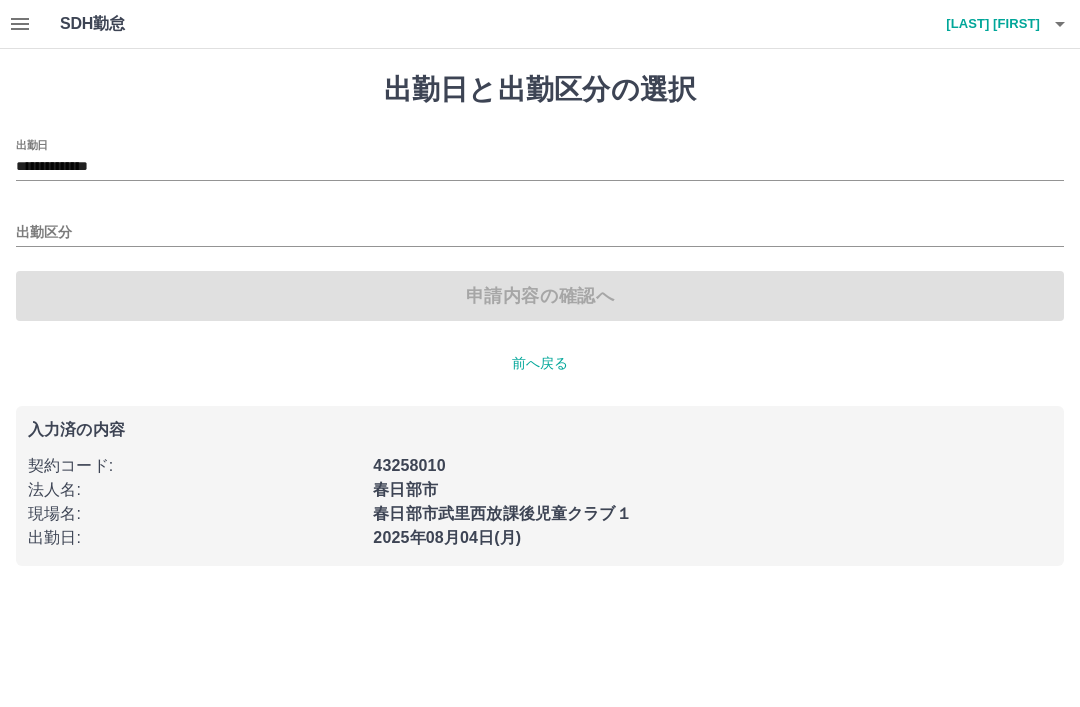click on "**********" at bounding box center (540, 167) 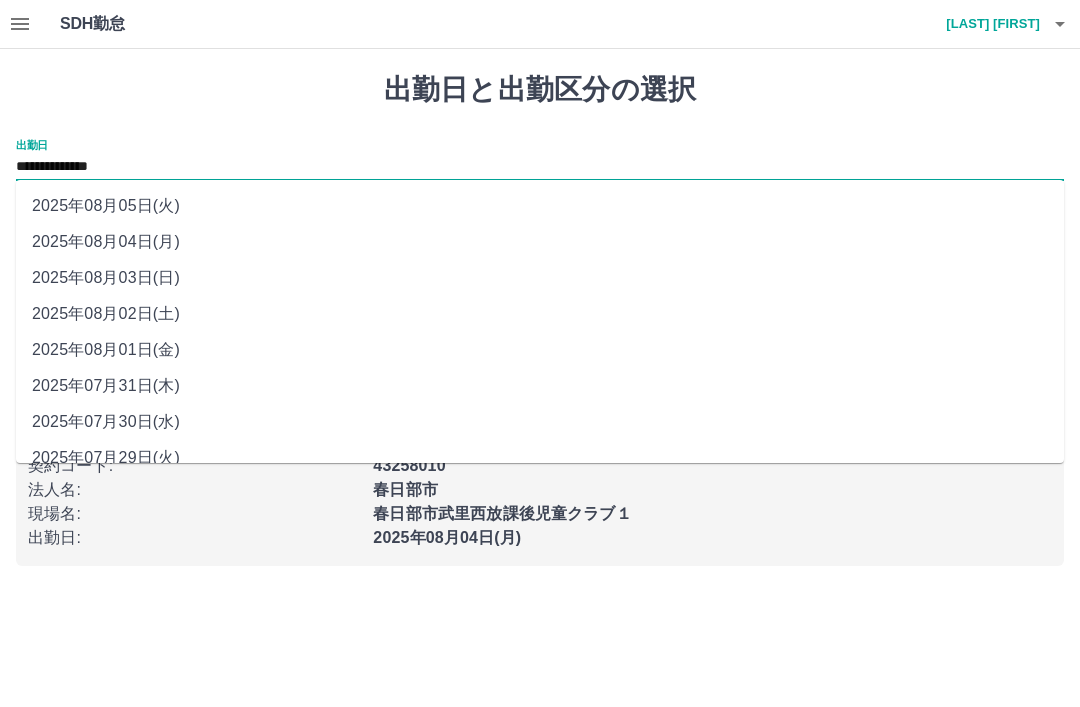 click on "2025年08月02日(土)" at bounding box center (540, 314) 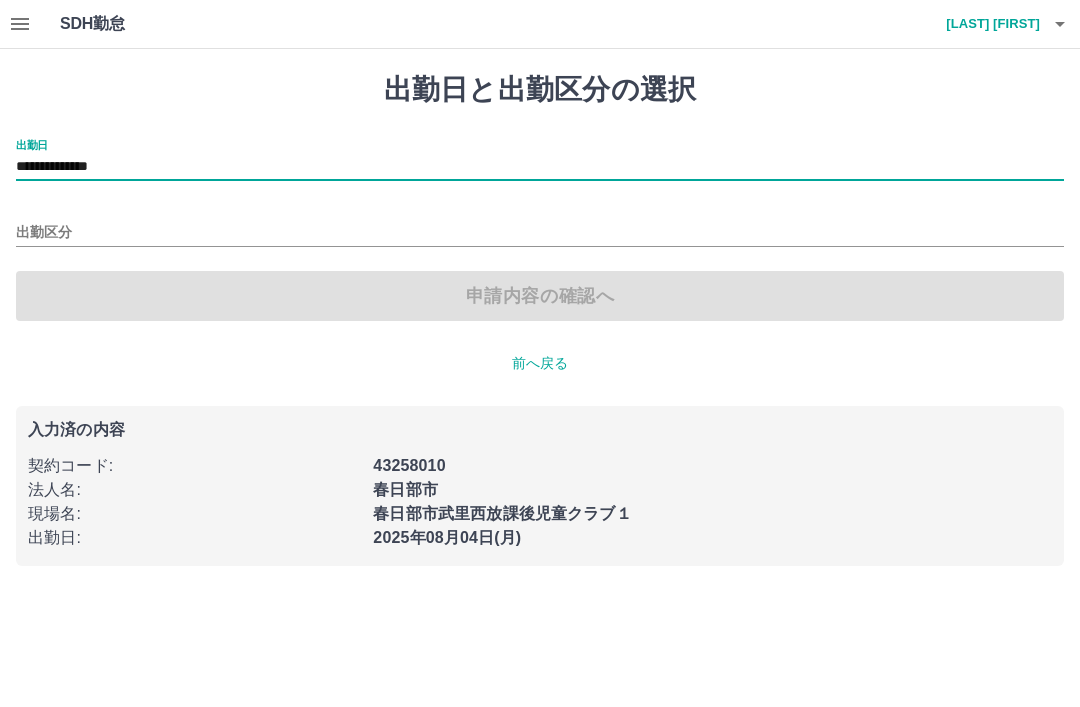 click on "出勤区分" at bounding box center [540, 233] 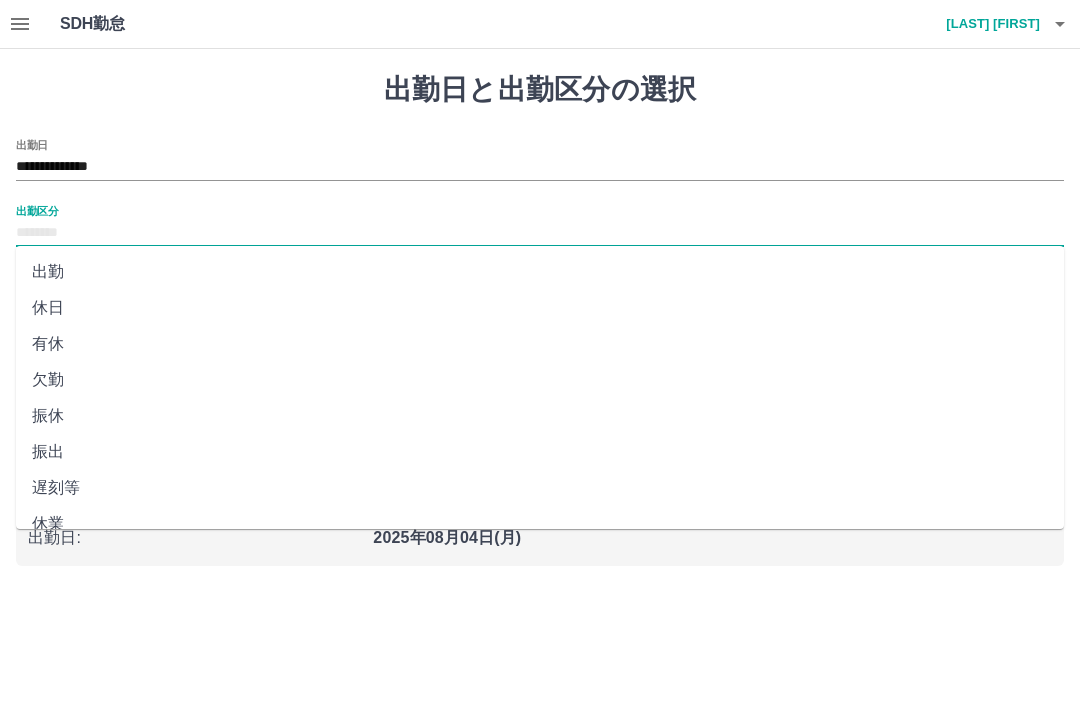 click on "休日" at bounding box center (540, 308) 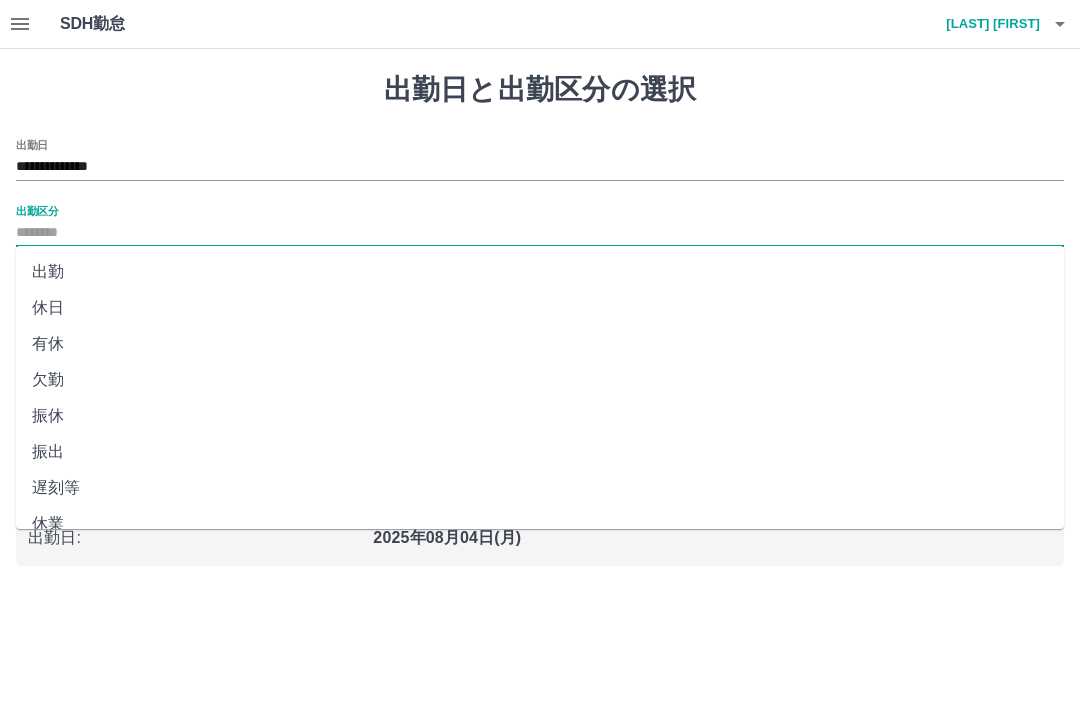 type on "**" 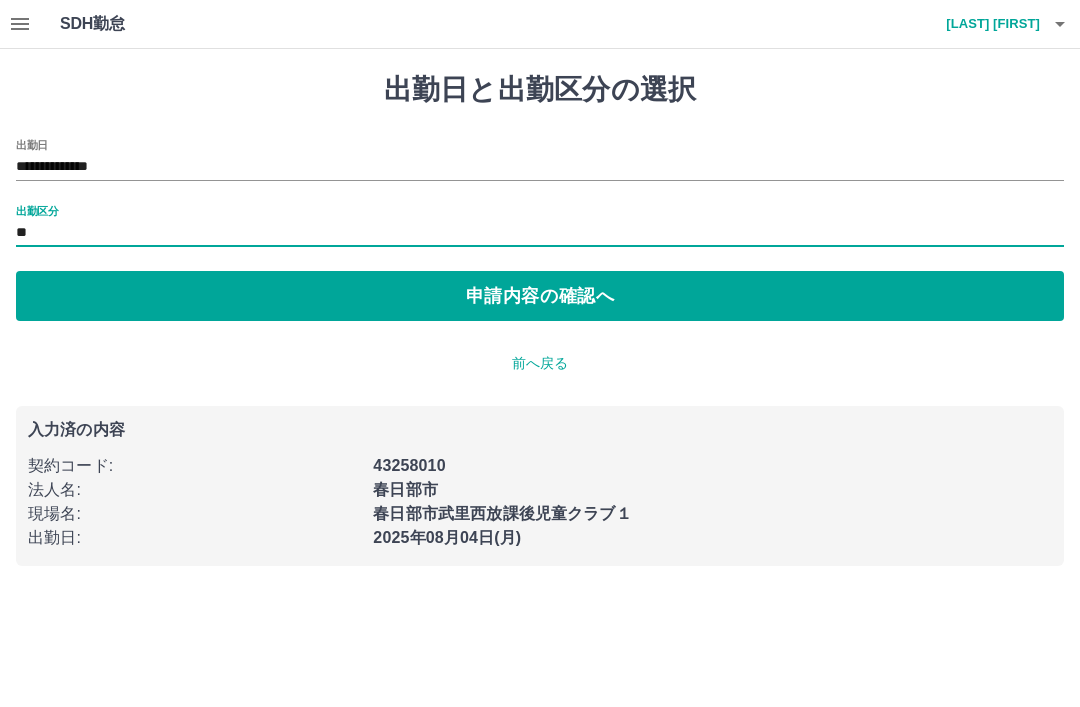 click on "申請内容の確認へ" at bounding box center (540, 296) 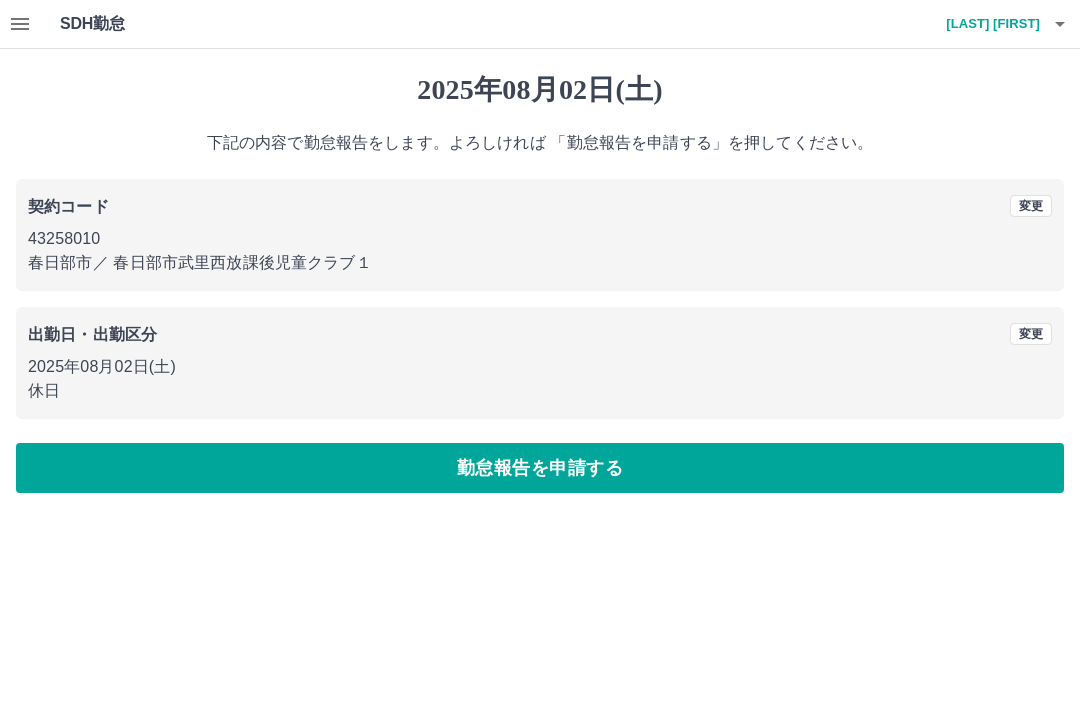click on "勤怠報告を申請する" at bounding box center (540, 468) 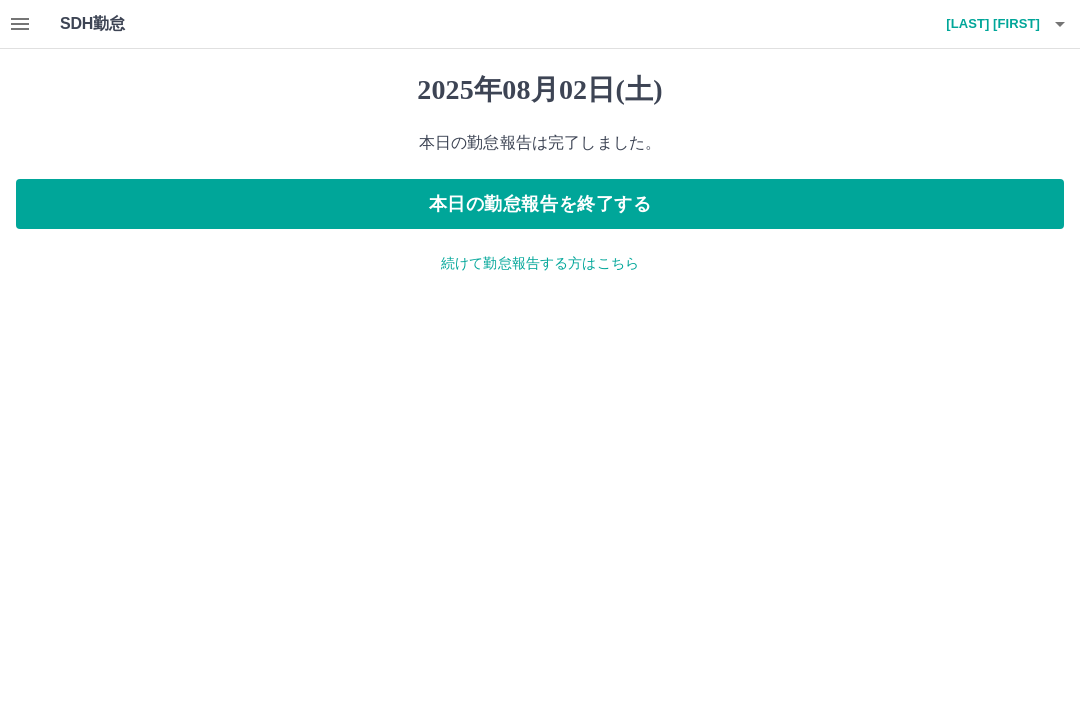 click on "続けて勤怠報告する方はこちら" at bounding box center [540, 263] 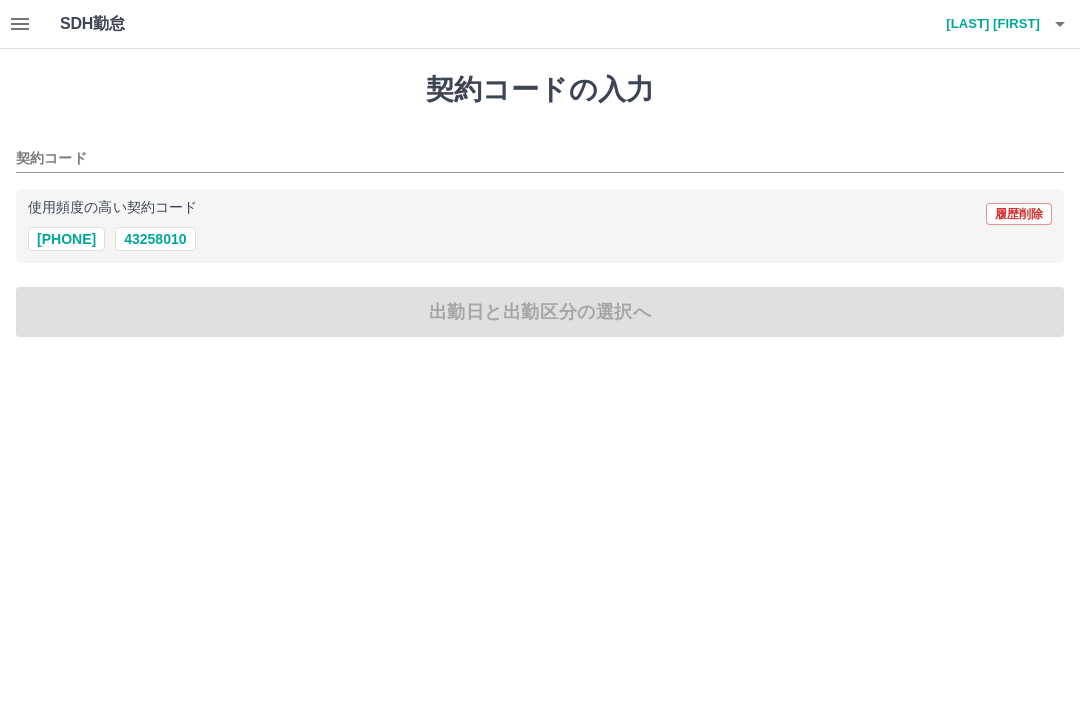 click on "43258010" at bounding box center (155, 239) 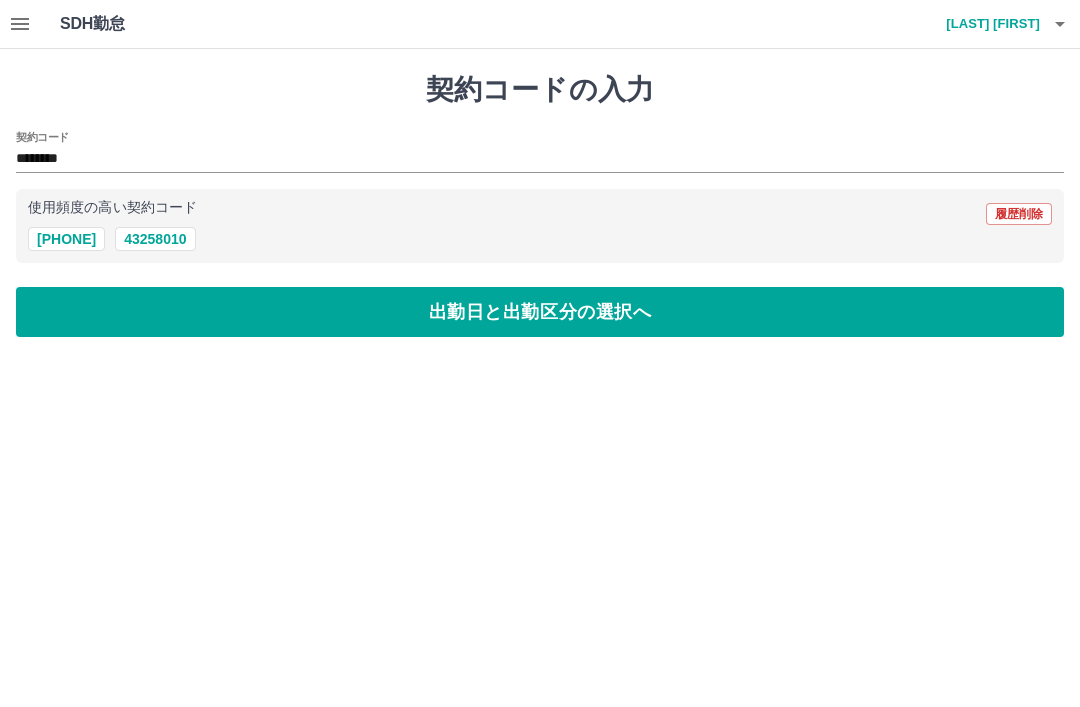 click on "出勤日と出勤区分の選択へ" at bounding box center (540, 312) 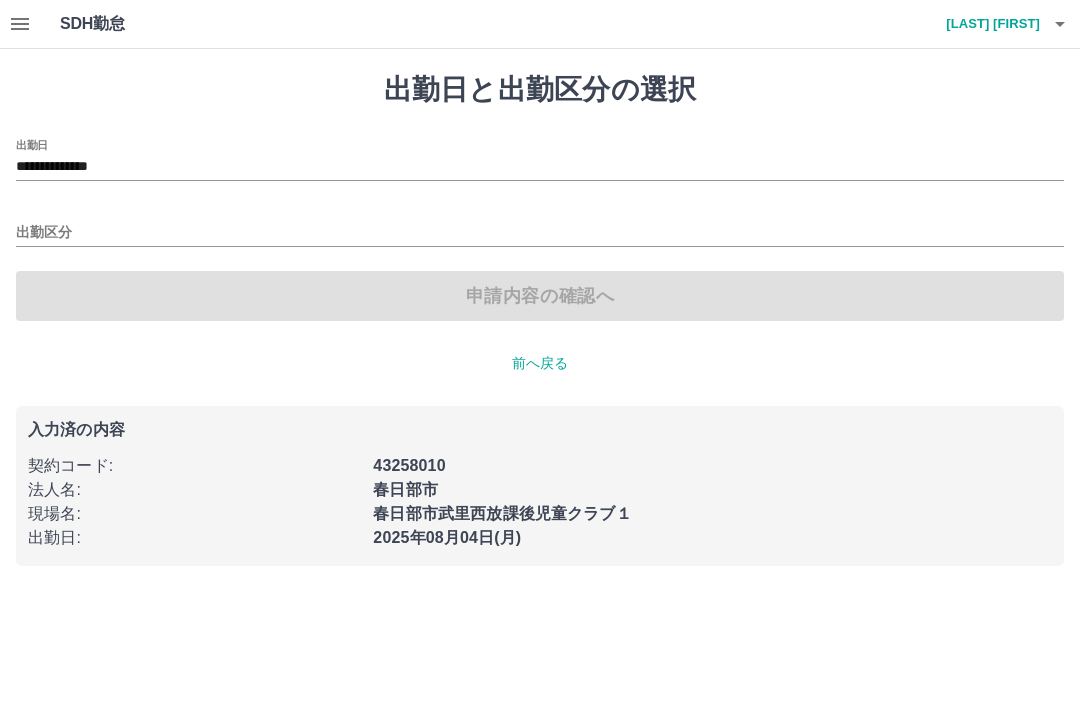 click on "**********" at bounding box center (540, 167) 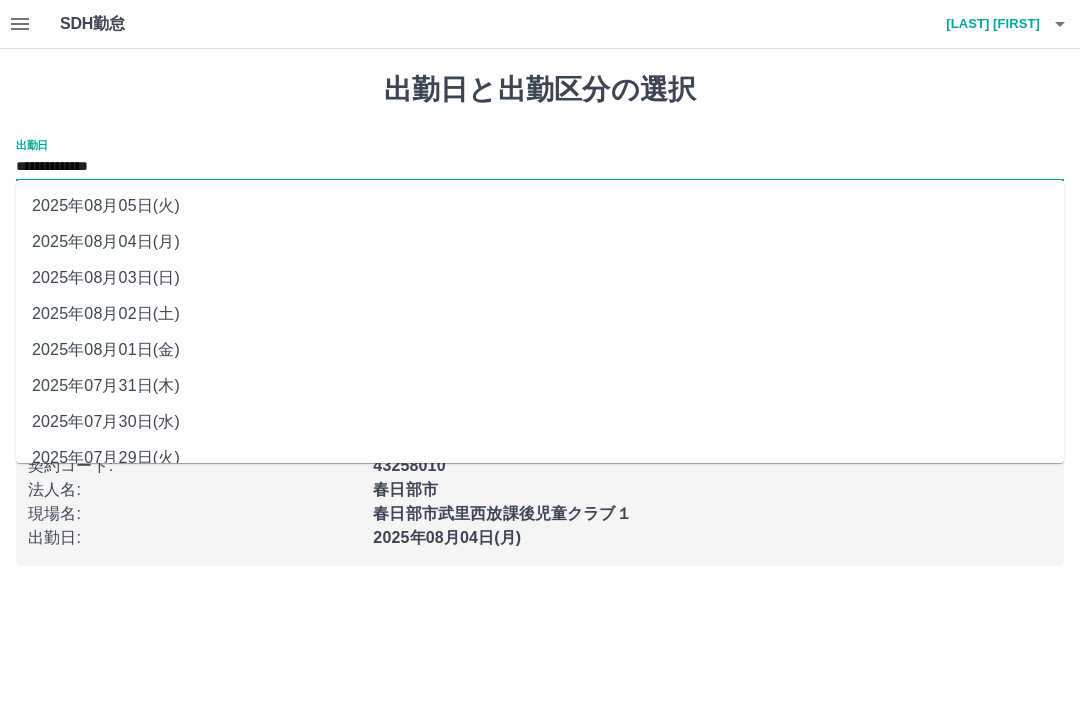 click on "2025年08月03日(日)" at bounding box center (540, 278) 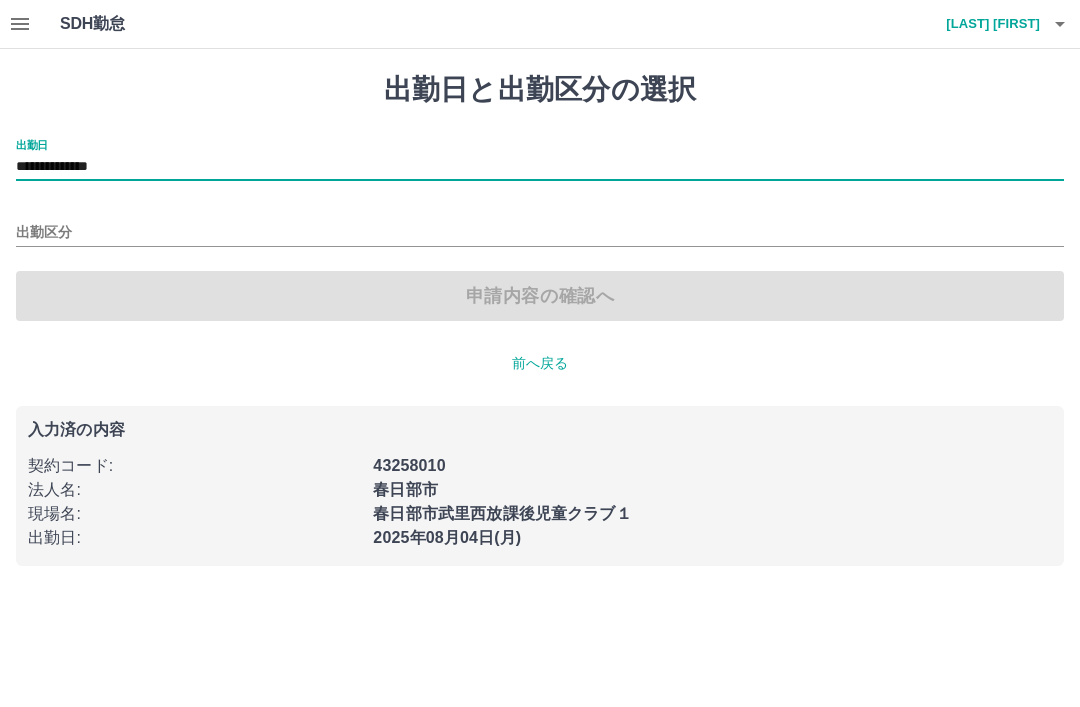 click on "出勤区分" at bounding box center (540, 226) 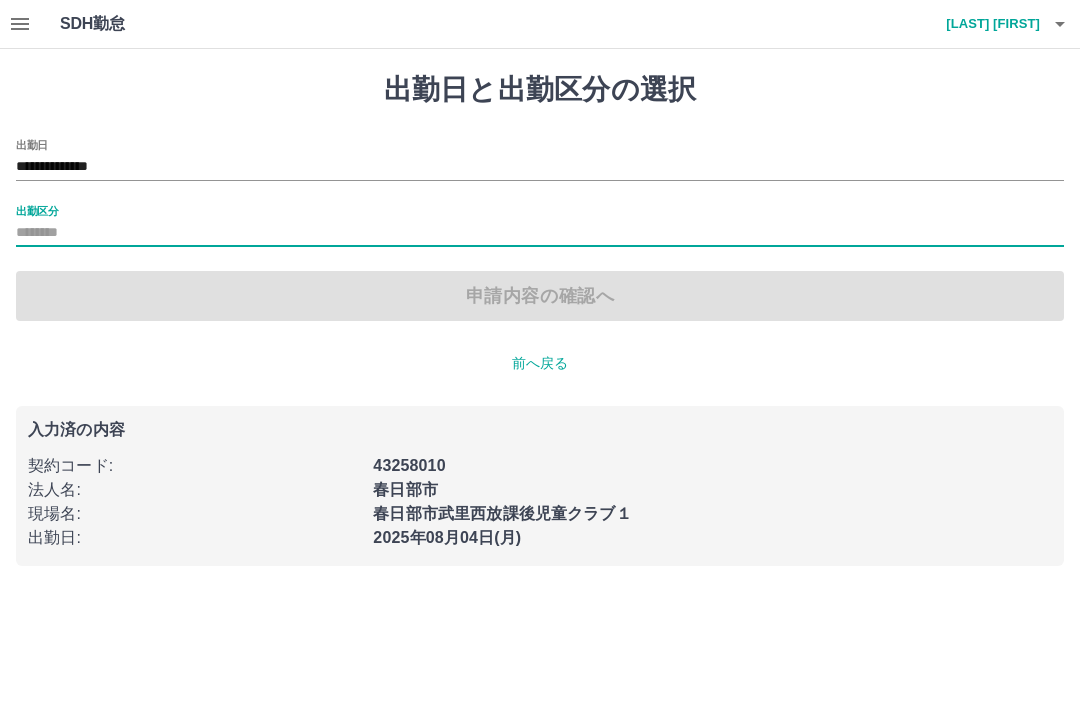 click on "出勤区分" at bounding box center [37, 210] 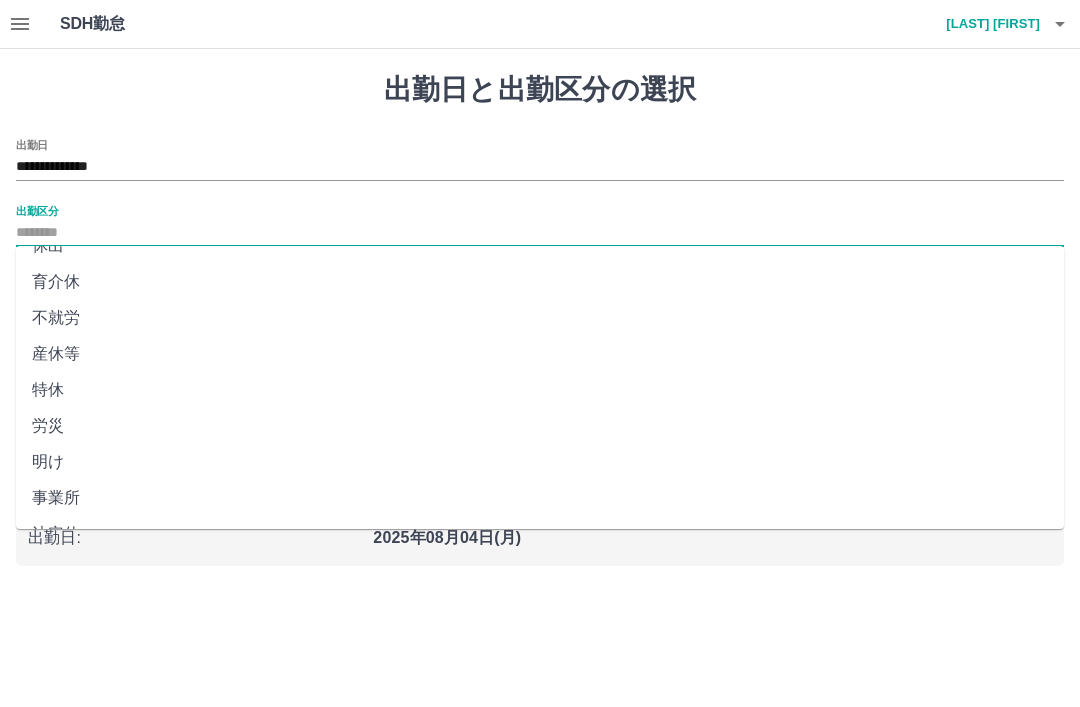 scroll, scrollTop: 323, scrollLeft: 0, axis: vertical 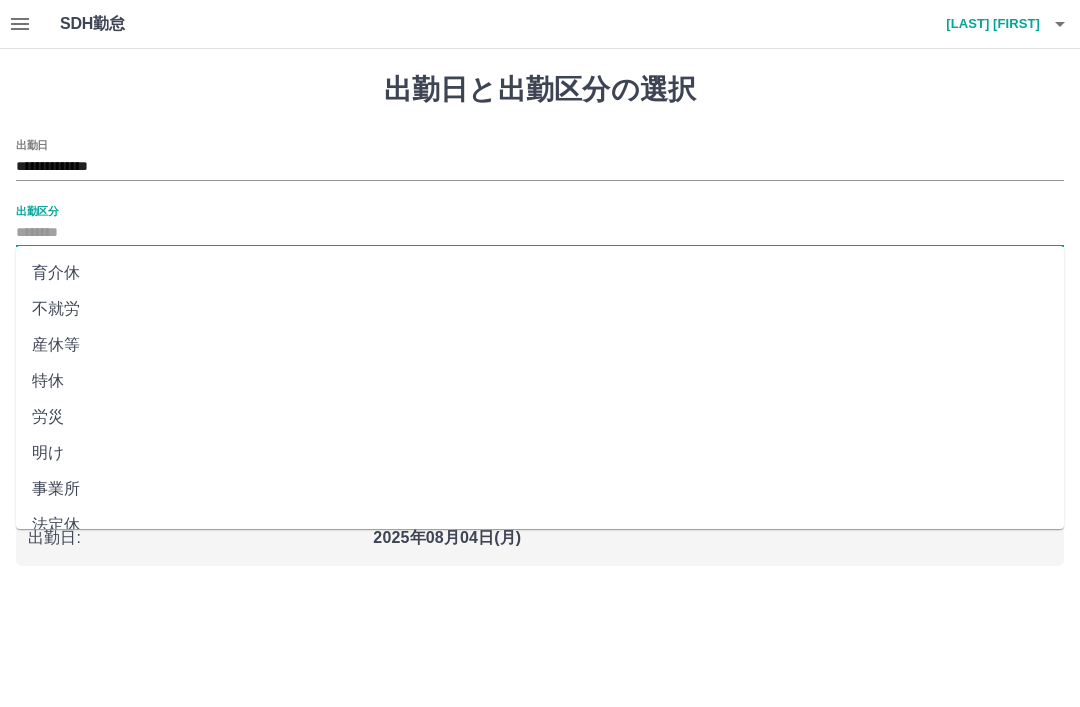 click on "法定休" at bounding box center [540, 525] 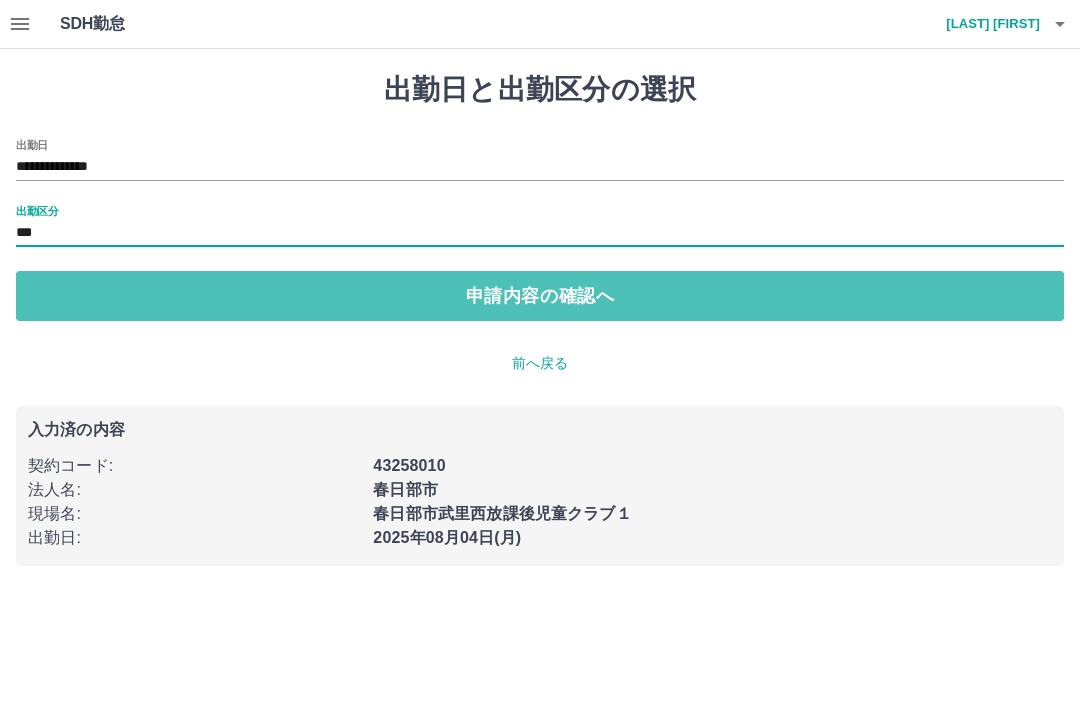 click on "申請内容の確認へ" at bounding box center (540, 296) 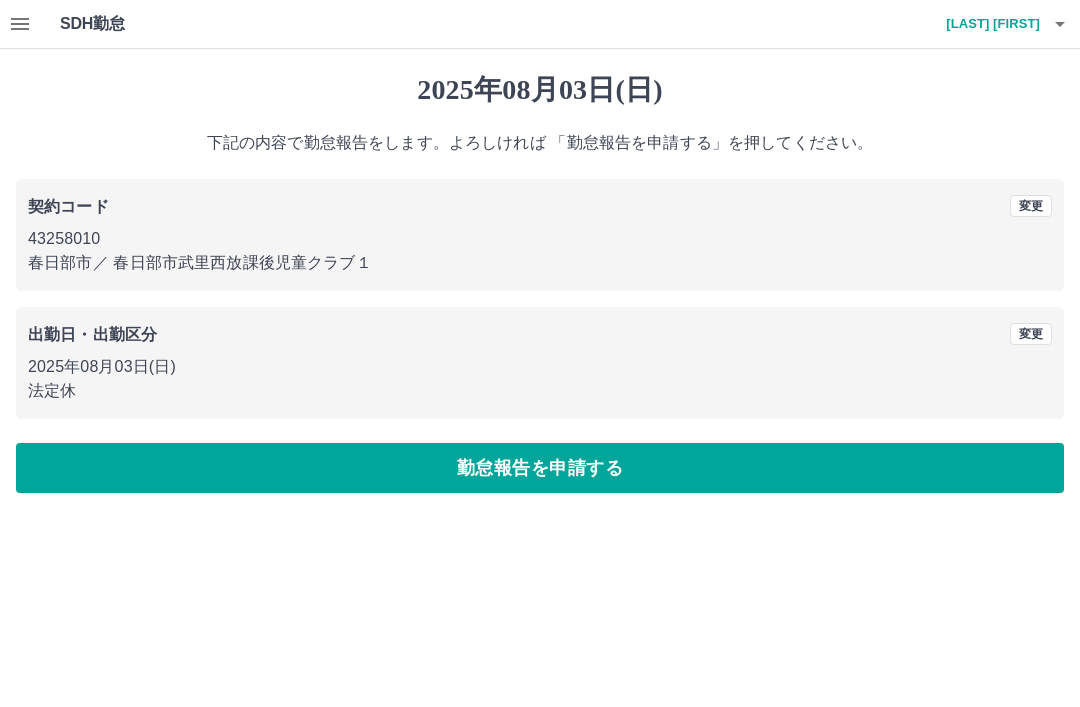 click on "勤怠報告を申請する" at bounding box center (540, 468) 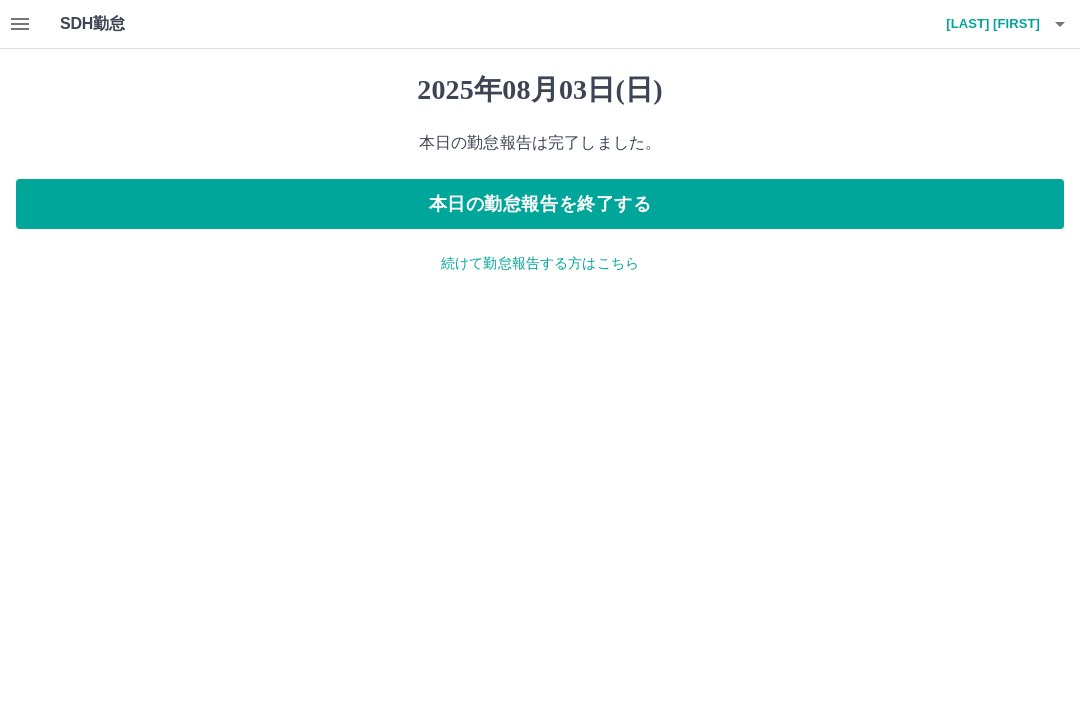 click on "本日の勤怠報告を終了する" at bounding box center [540, 204] 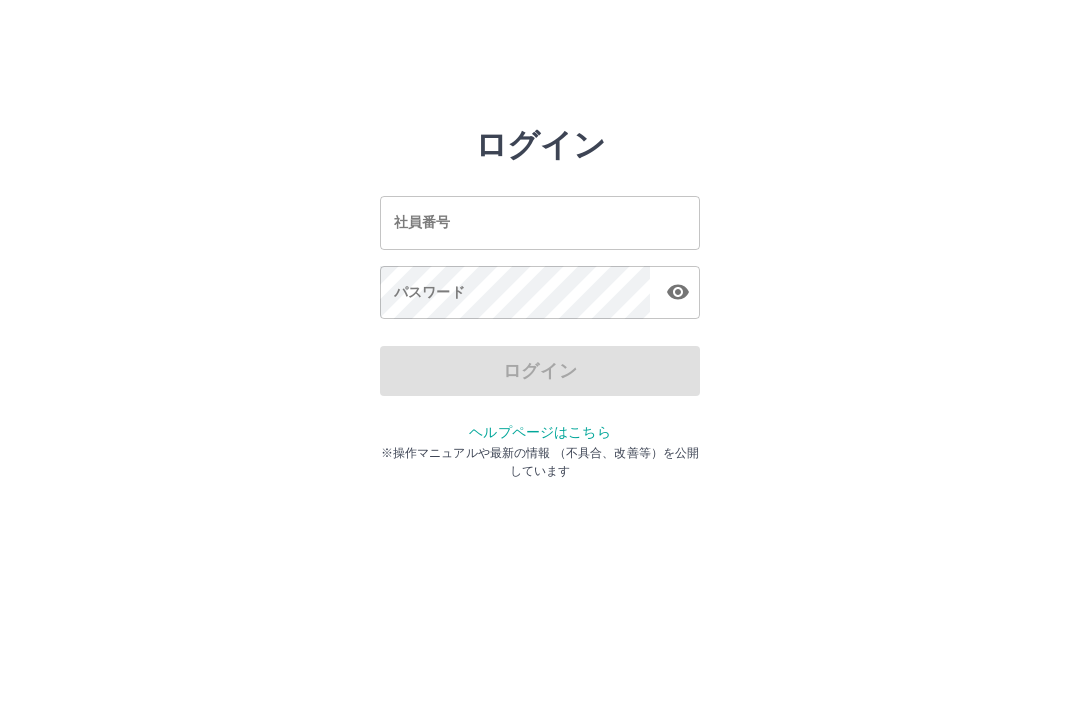 scroll, scrollTop: 0, scrollLeft: 0, axis: both 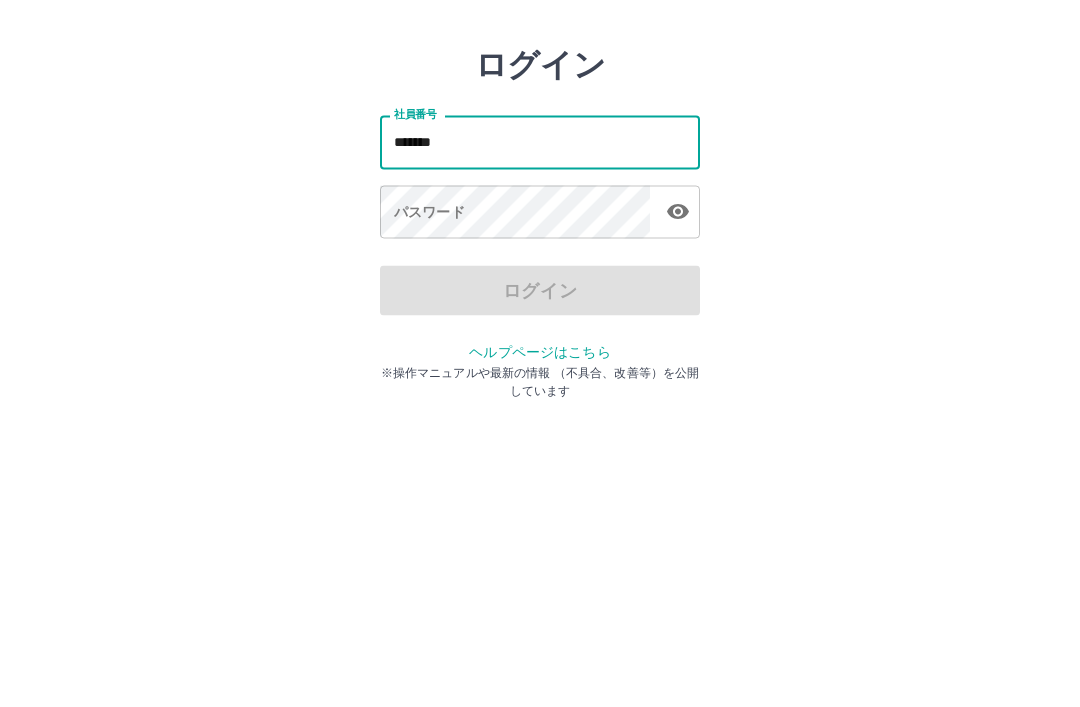 type on "*******" 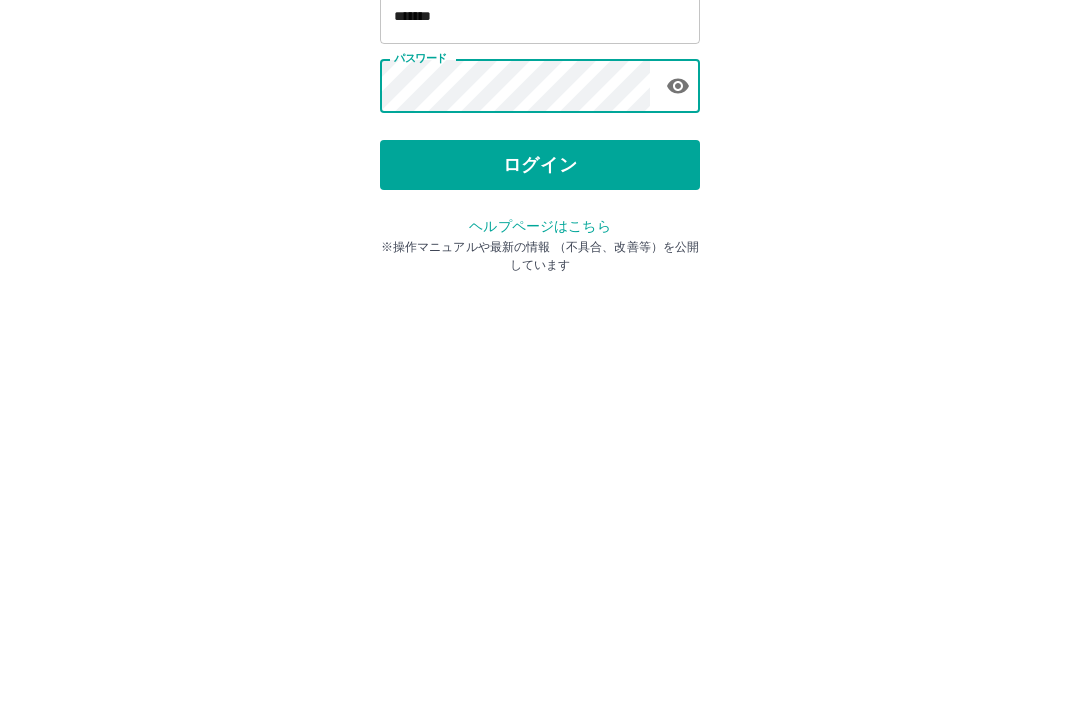 click on "ログイン" at bounding box center (540, 371) 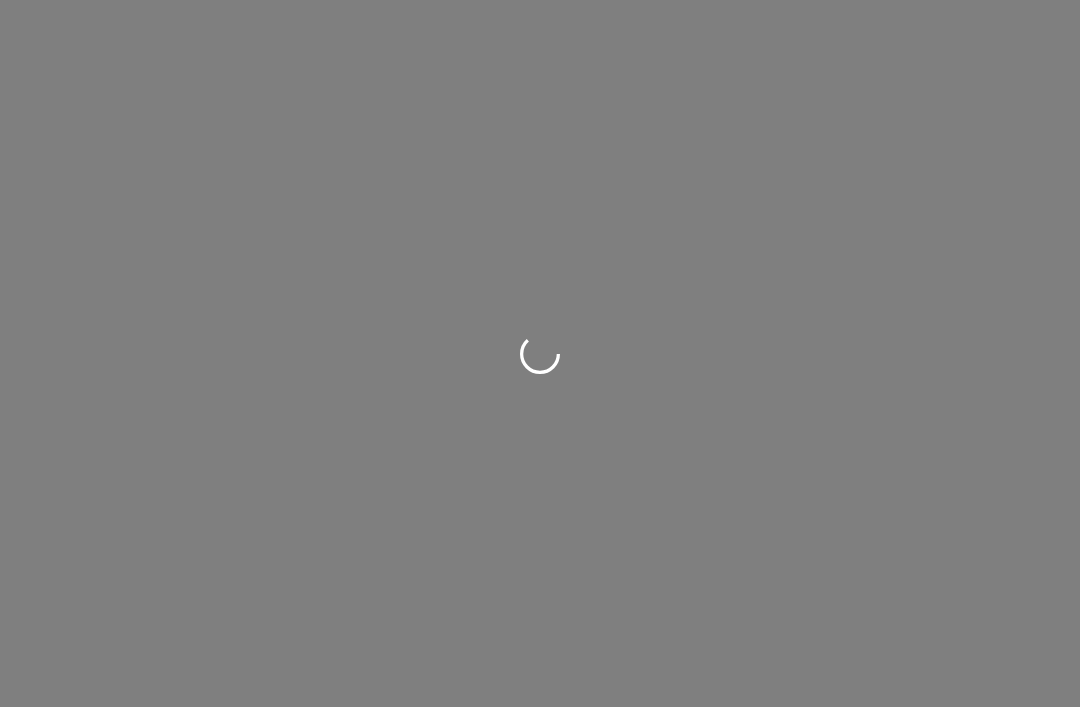 scroll, scrollTop: 0, scrollLeft: 0, axis: both 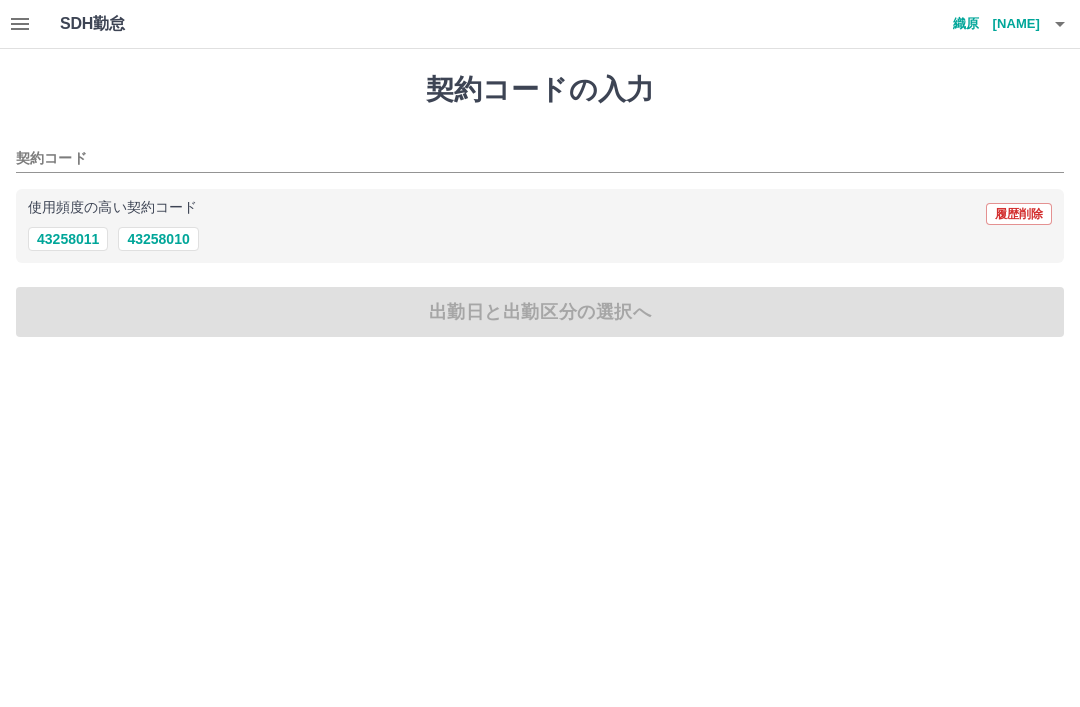 click on "43258011" at bounding box center (68, 239) 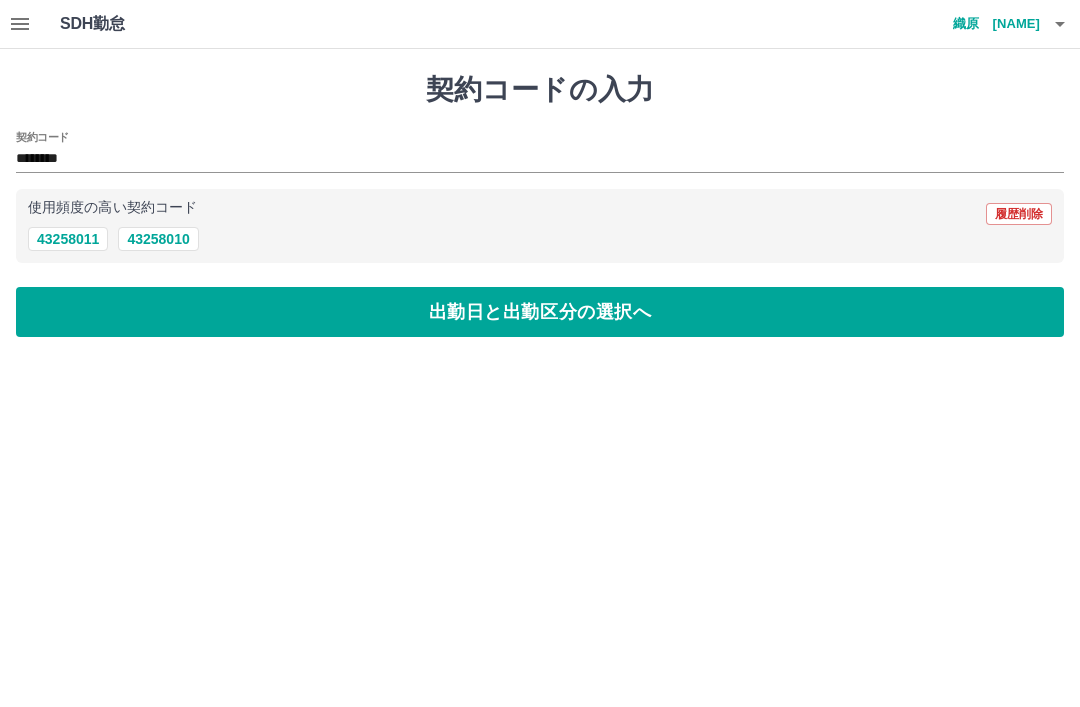 click on "出勤日と出勤区分の選択へ" at bounding box center (540, 312) 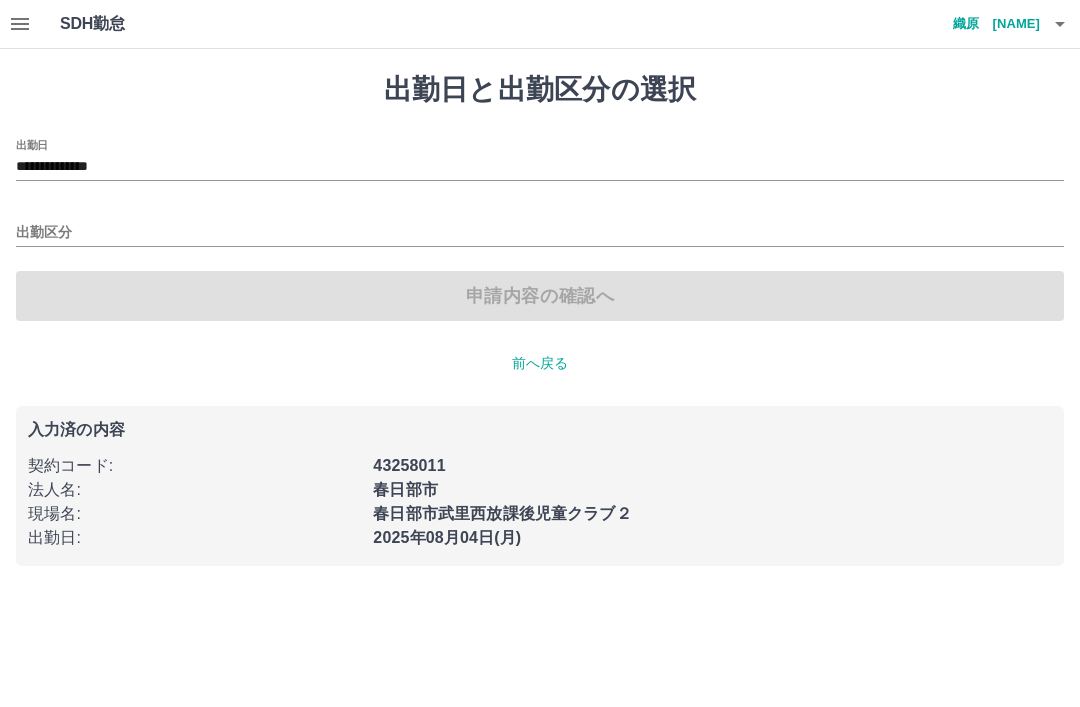 click on "出勤区分" at bounding box center (540, 233) 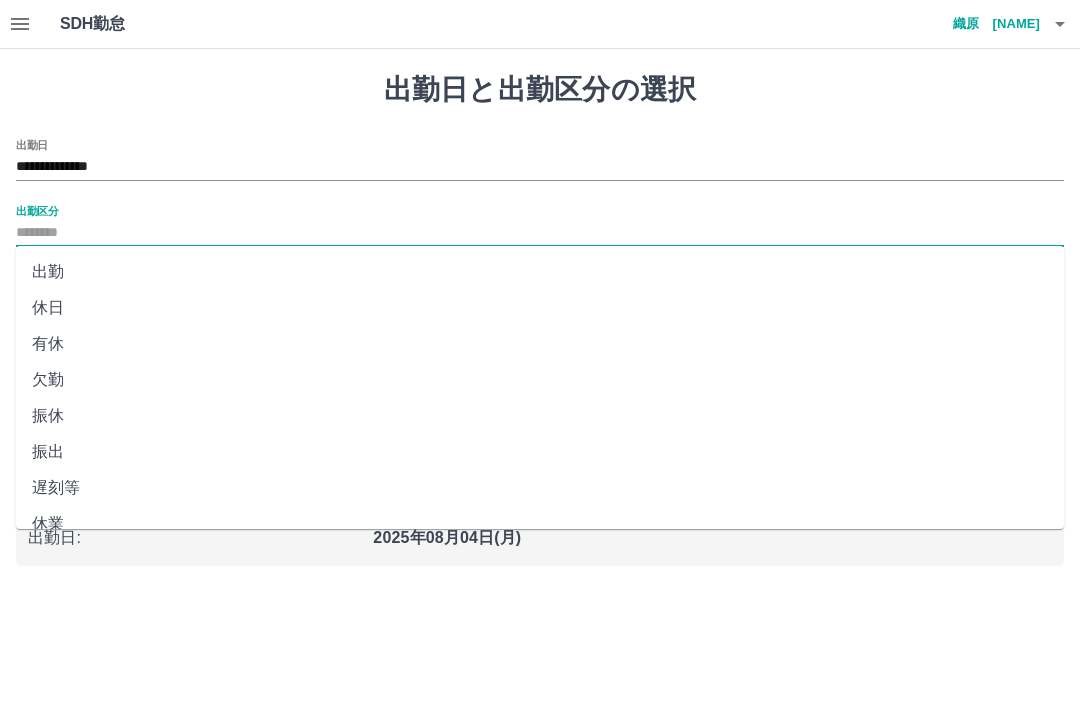 click on "出勤" at bounding box center (540, 272) 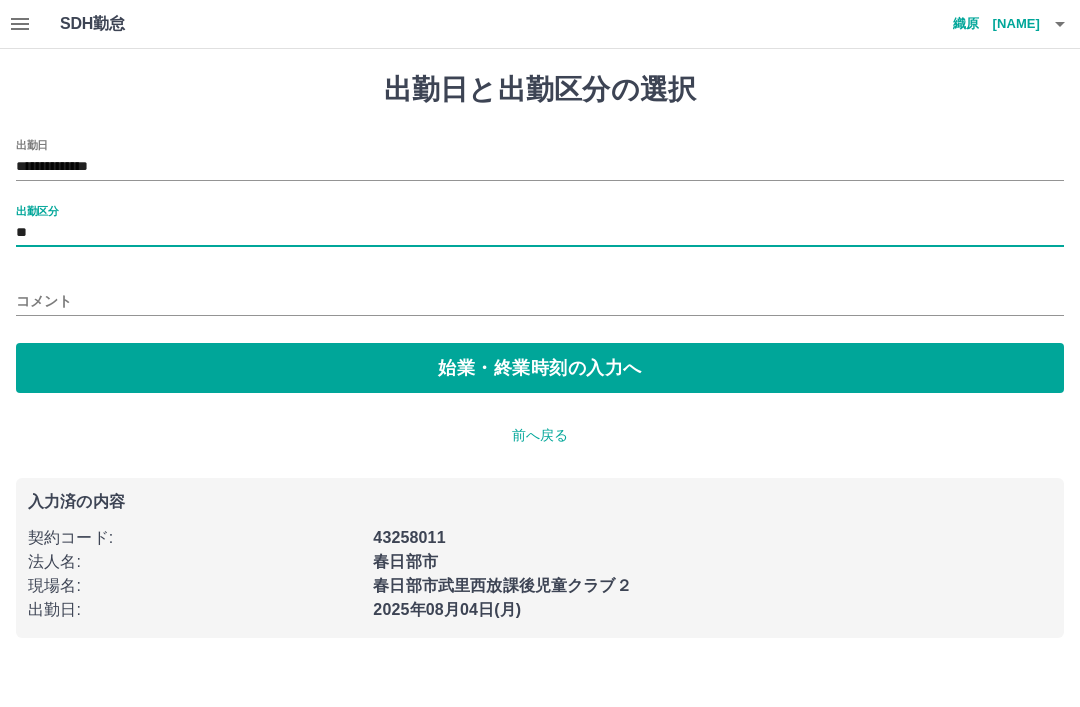 click on "始業・終業時刻の入力へ" at bounding box center [540, 368] 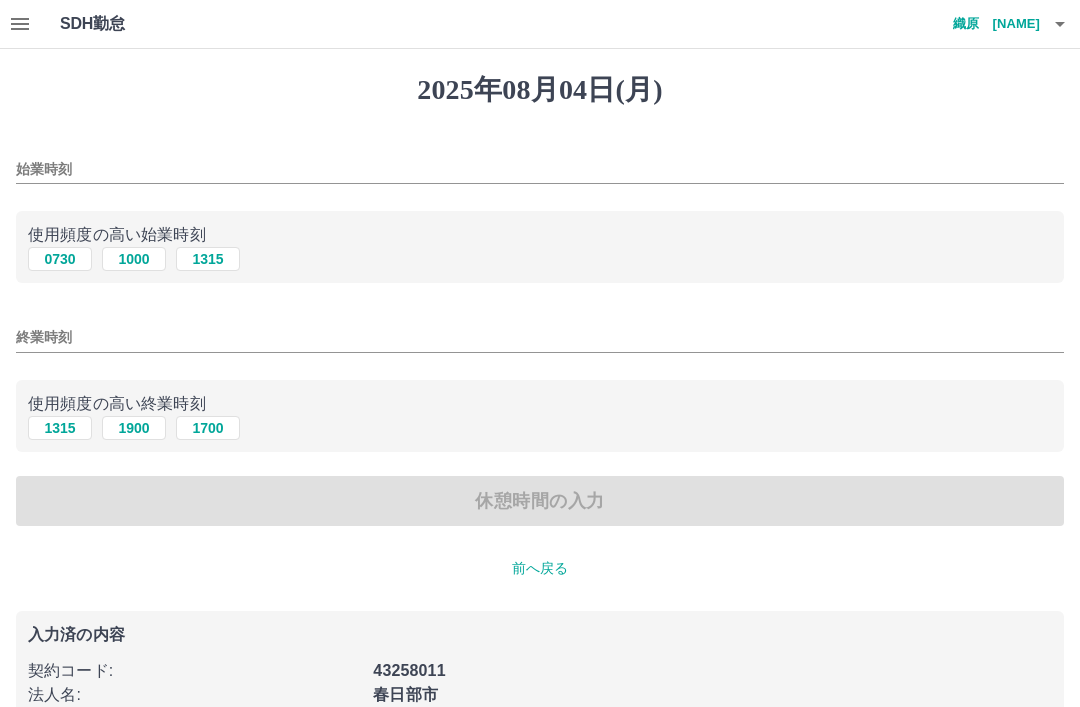 click on "0730" at bounding box center [60, 259] 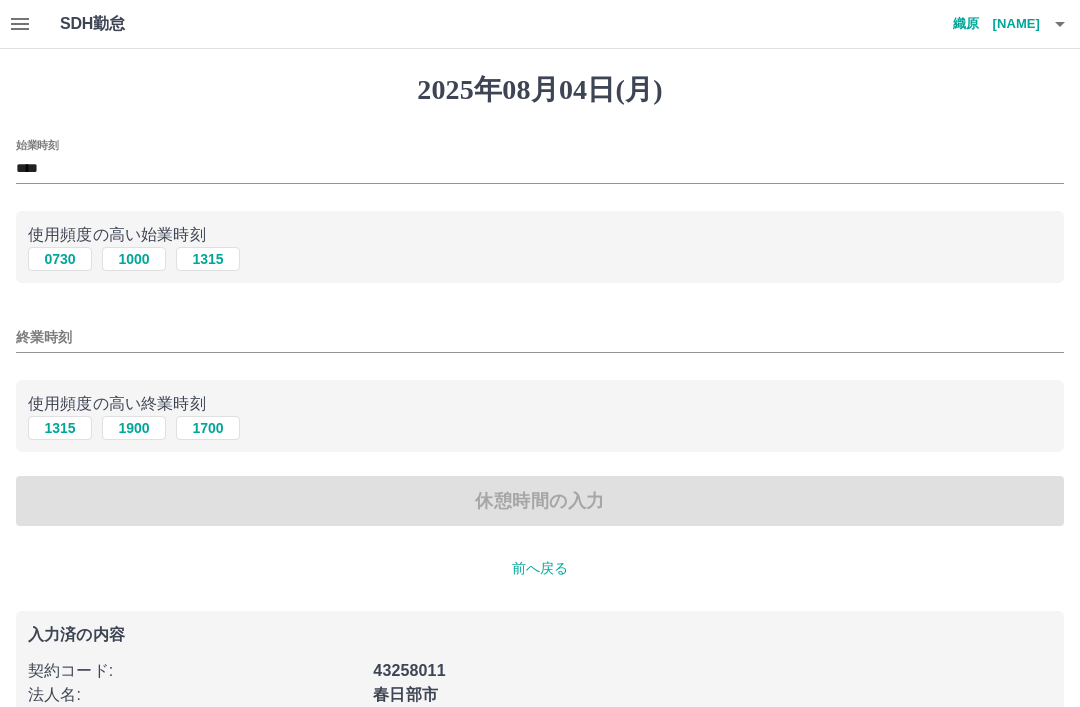 click on "1315" at bounding box center [60, 428] 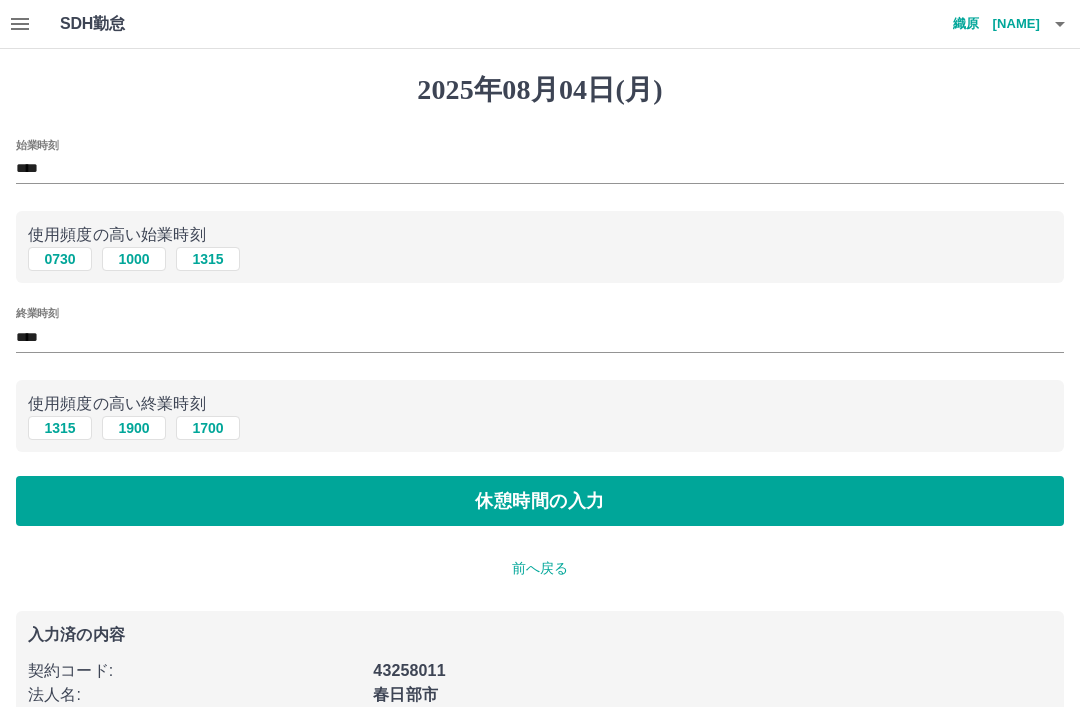 click on "休憩時間の入力" at bounding box center [540, 501] 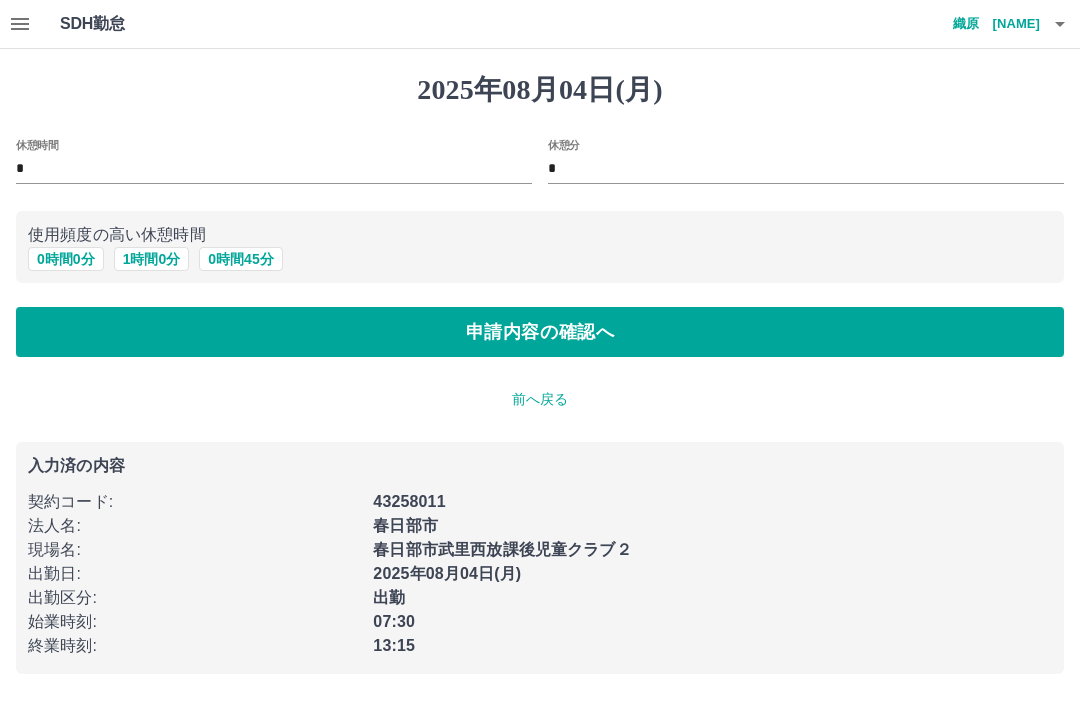 click on "申請内容の確認へ" at bounding box center [540, 332] 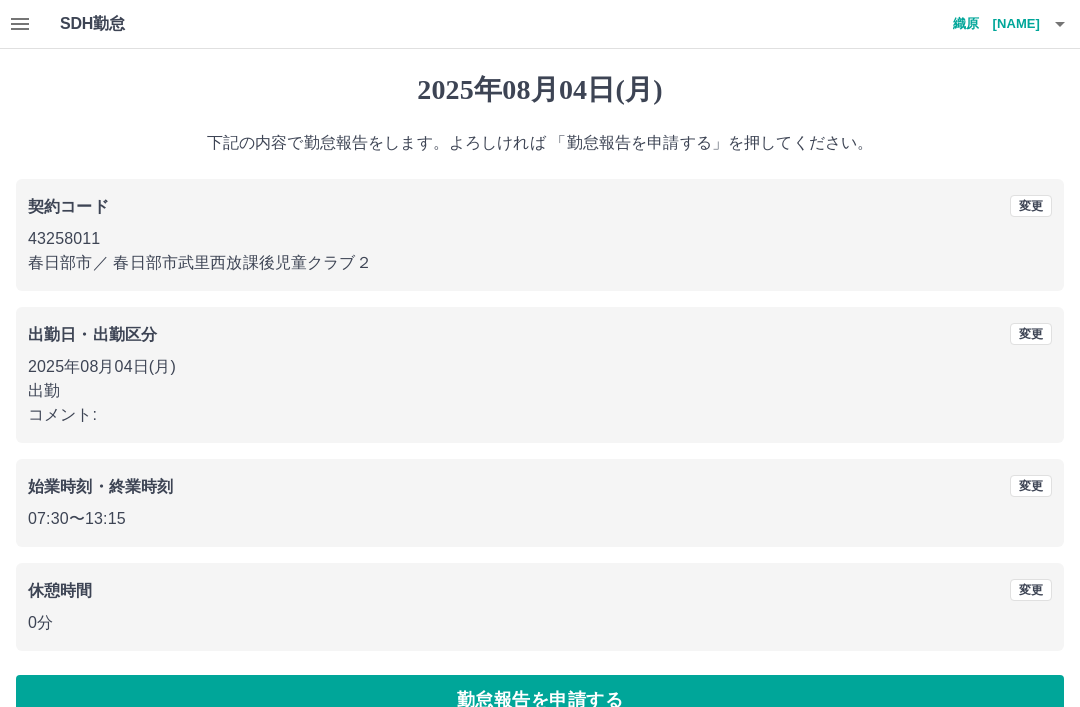 scroll, scrollTop: 41, scrollLeft: 0, axis: vertical 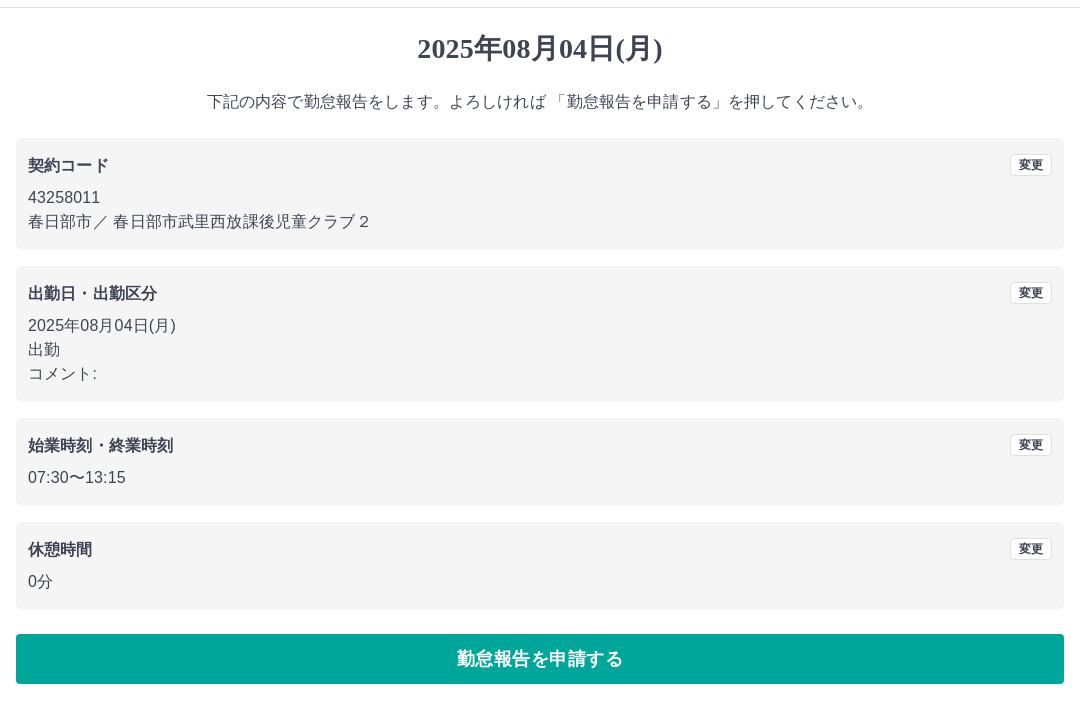 click on "勤怠報告を申請する" at bounding box center (540, 659) 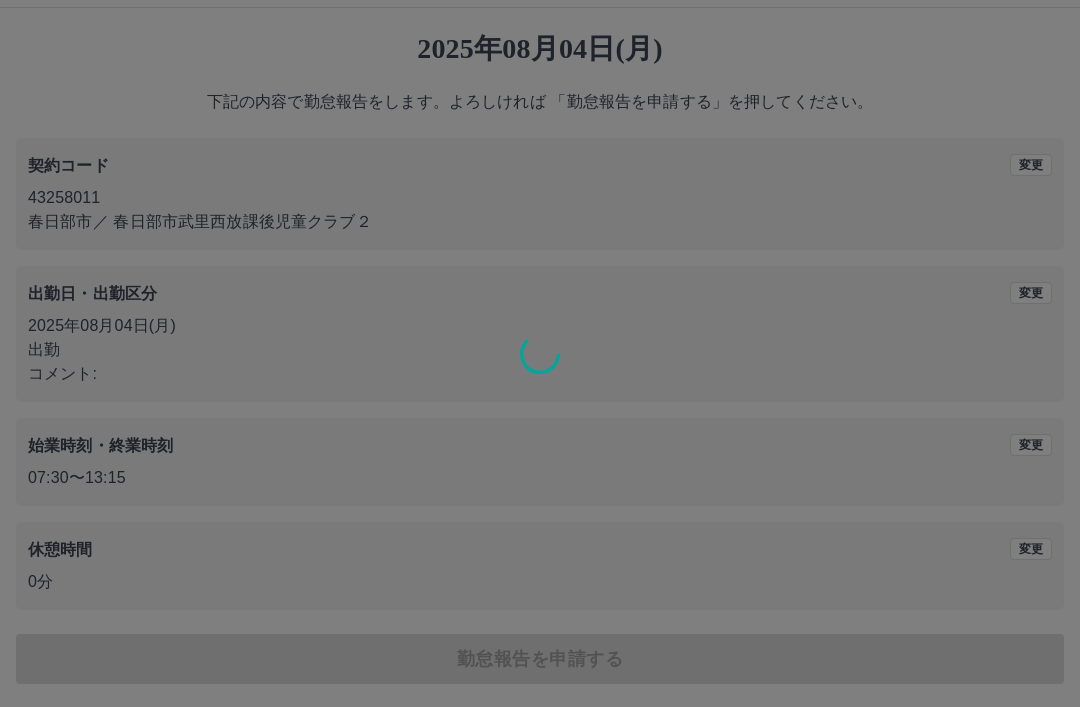 scroll, scrollTop: 0, scrollLeft: 0, axis: both 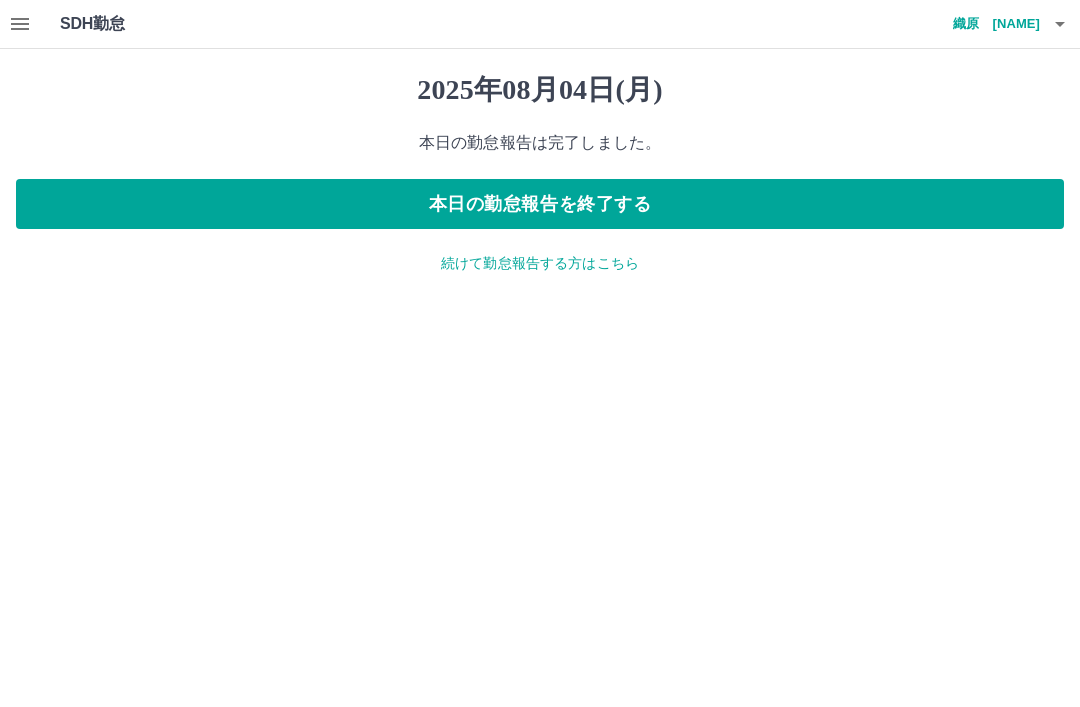 click on "続けて勤怠報告する方はこちら" at bounding box center (540, 263) 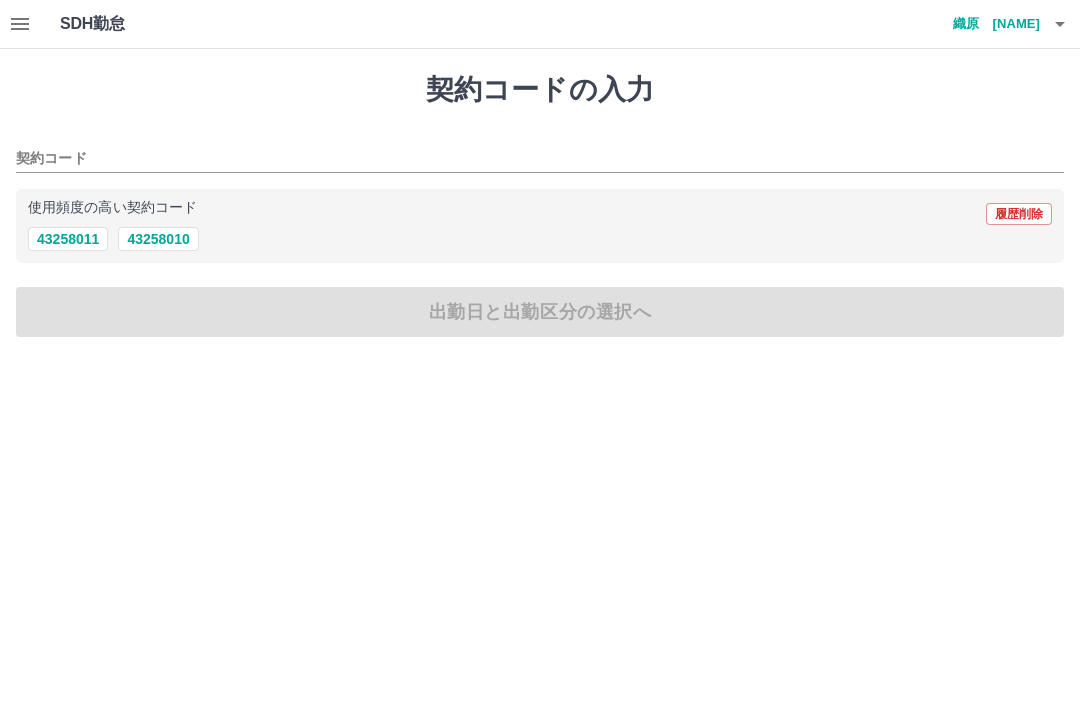click on "使用頻度の高い契約コード 履歴削除" at bounding box center (540, 214) 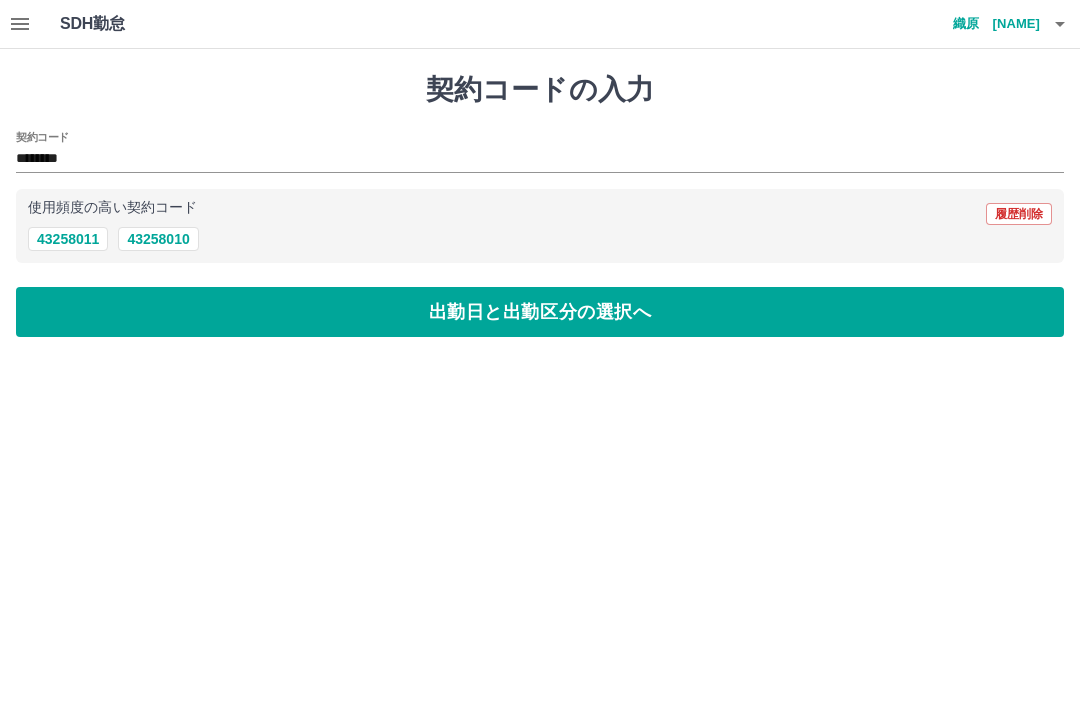 click on "出勤日と出勤区分の選択へ" at bounding box center (540, 312) 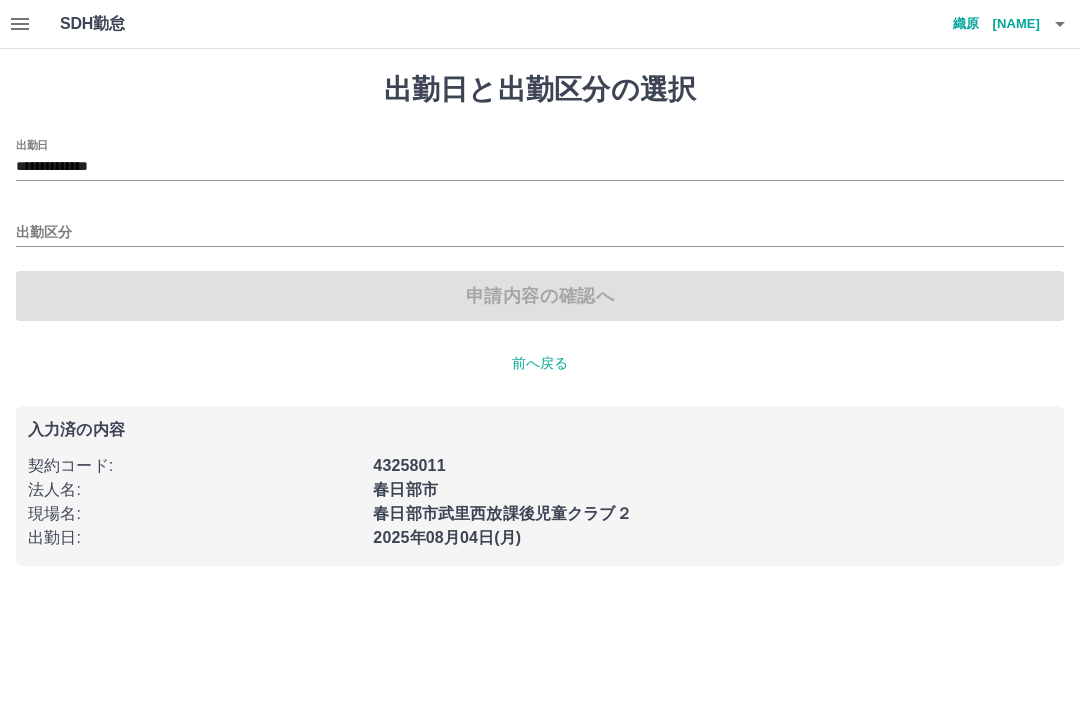 click on "**********" at bounding box center [540, 167] 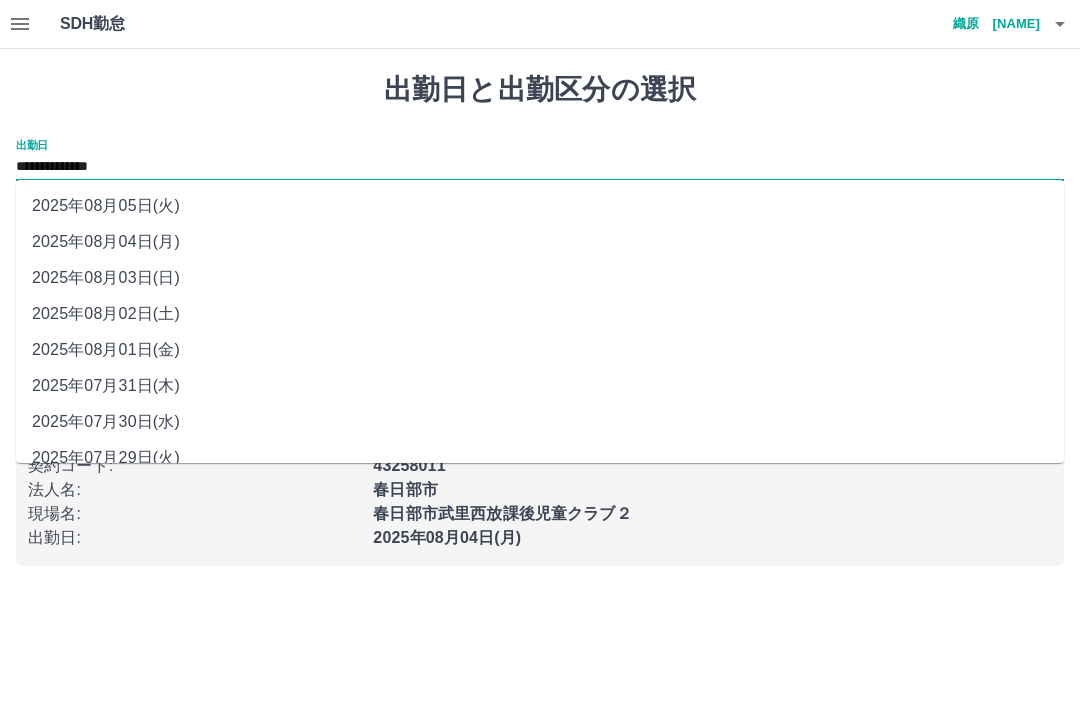 click on "2025年08月03日(日)" at bounding box center [540, 278] 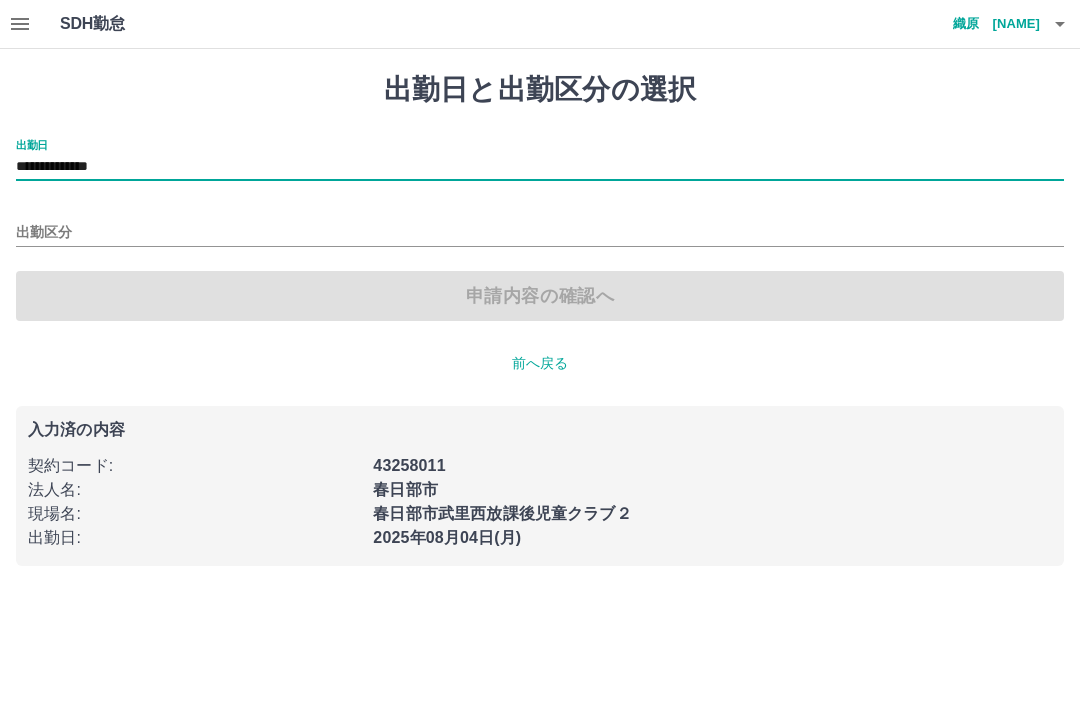 click on "出勤区分" at bounding box center (540, 233) 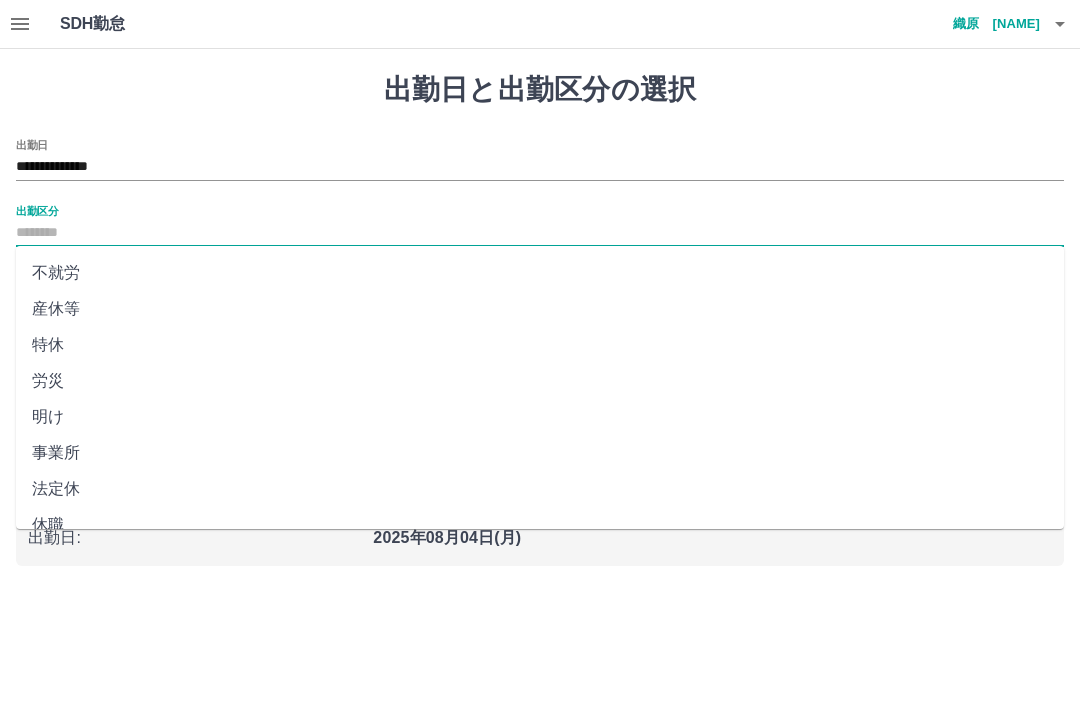 scroll, scrollTop: 356, scrollLeft: 0, axis: vertical 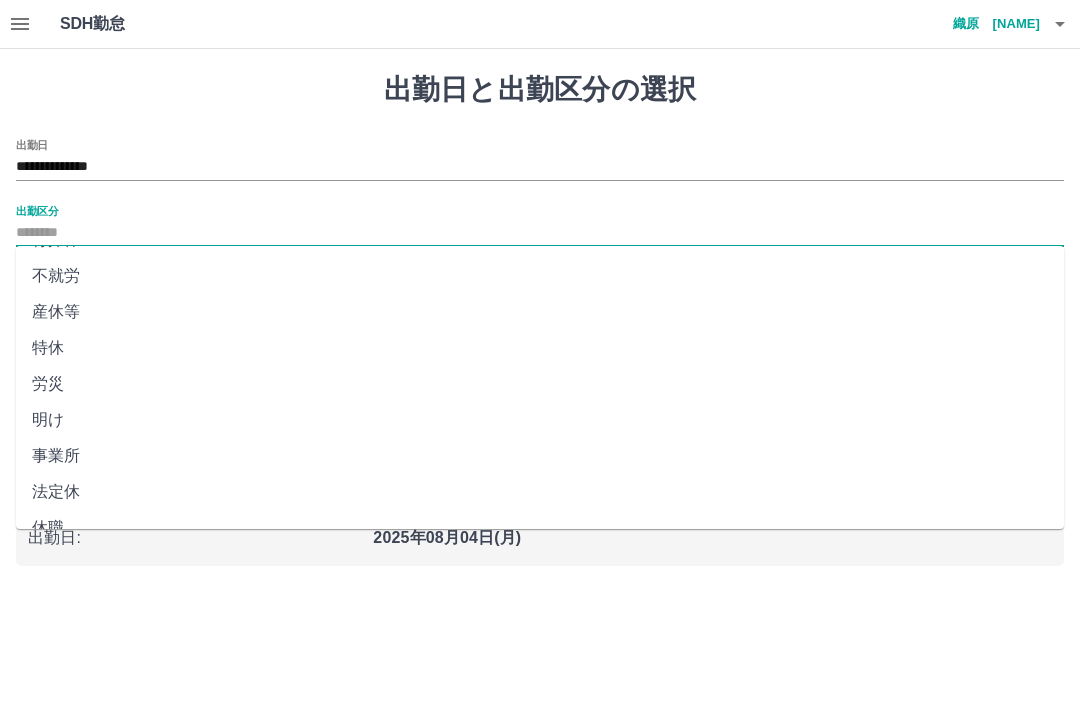 click on "法定休" at bounding box center (540, 492) 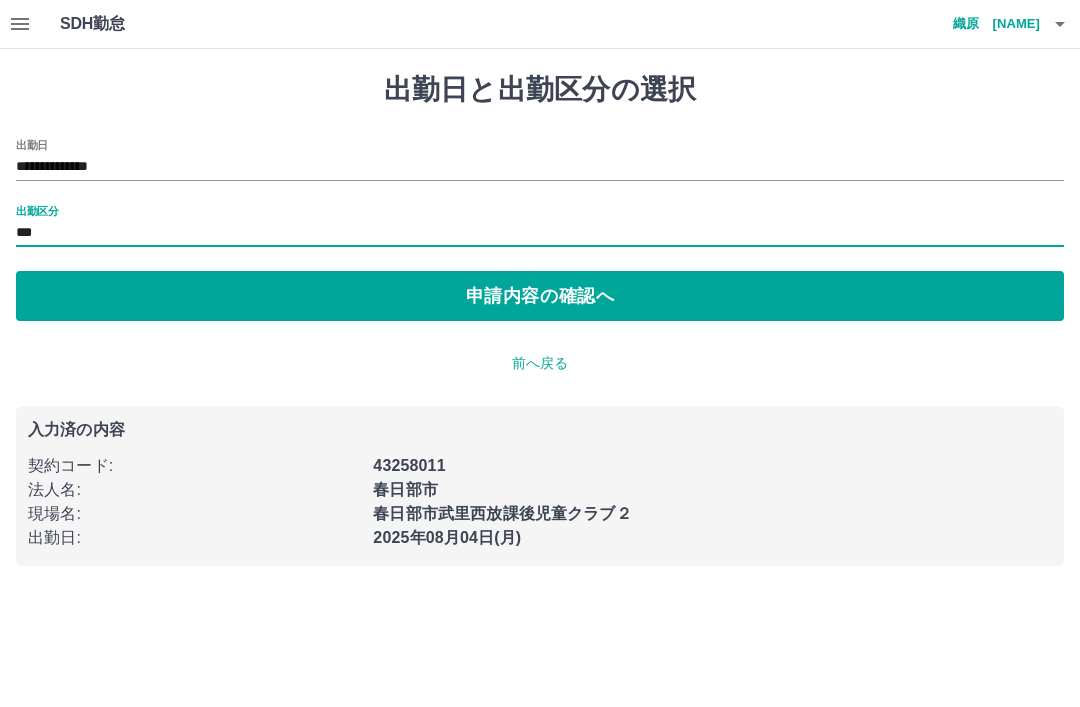 click on "申請内容の確認へ" at bounding box center [540, 296] 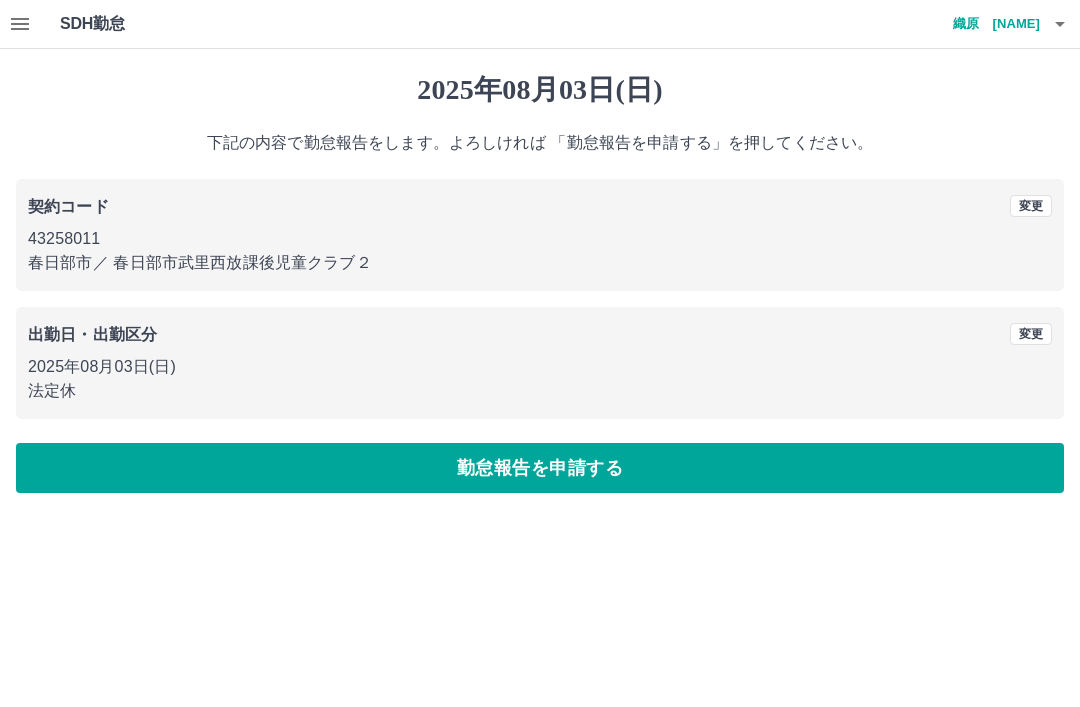 click on "勤怠報告を申請する" at bounding box center [540, 468] 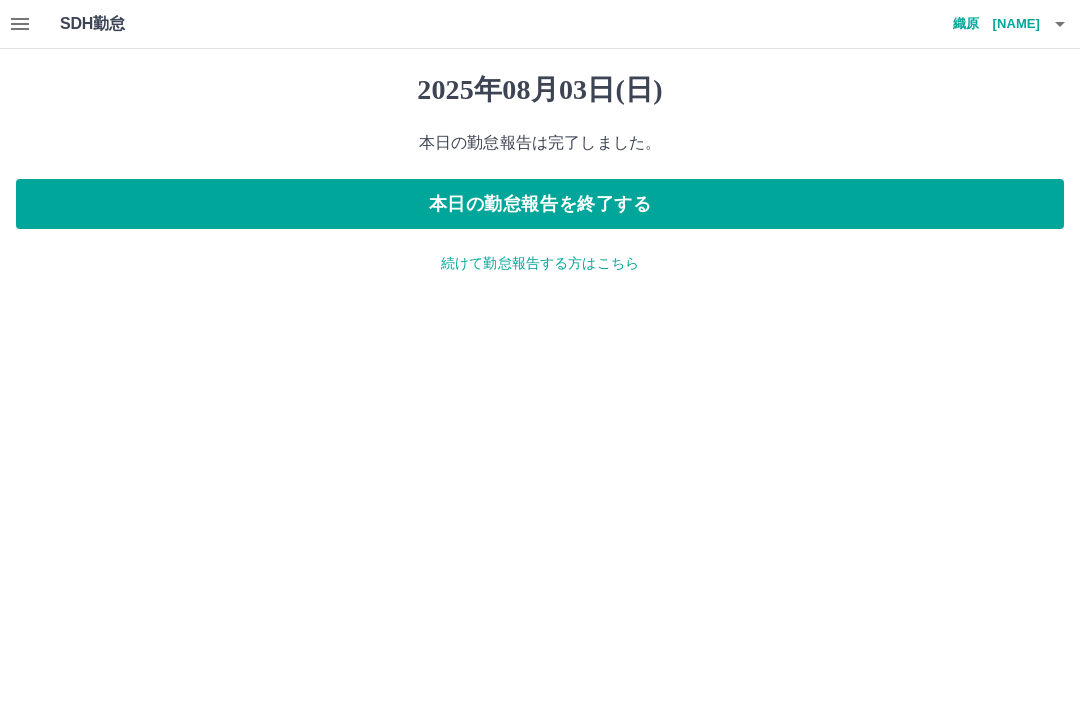 click on "本日の勤怠報告を終了する" at bounding box center [540, 204] 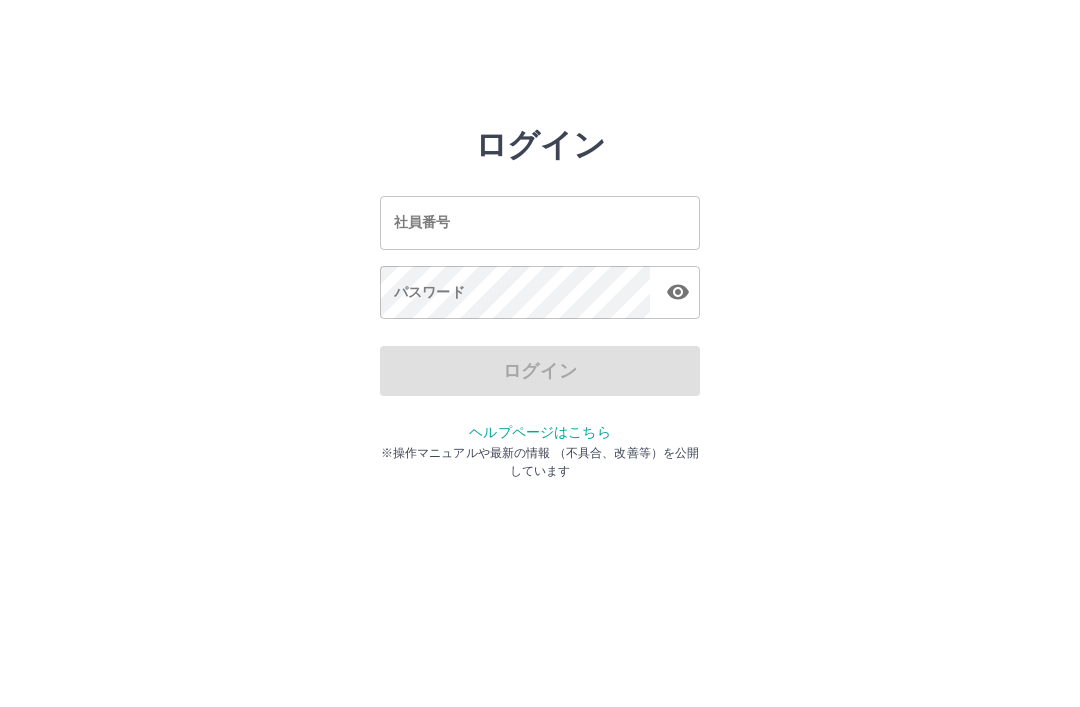 scroll, scrollTop: 0, scrollLeft: 0, axis: both 